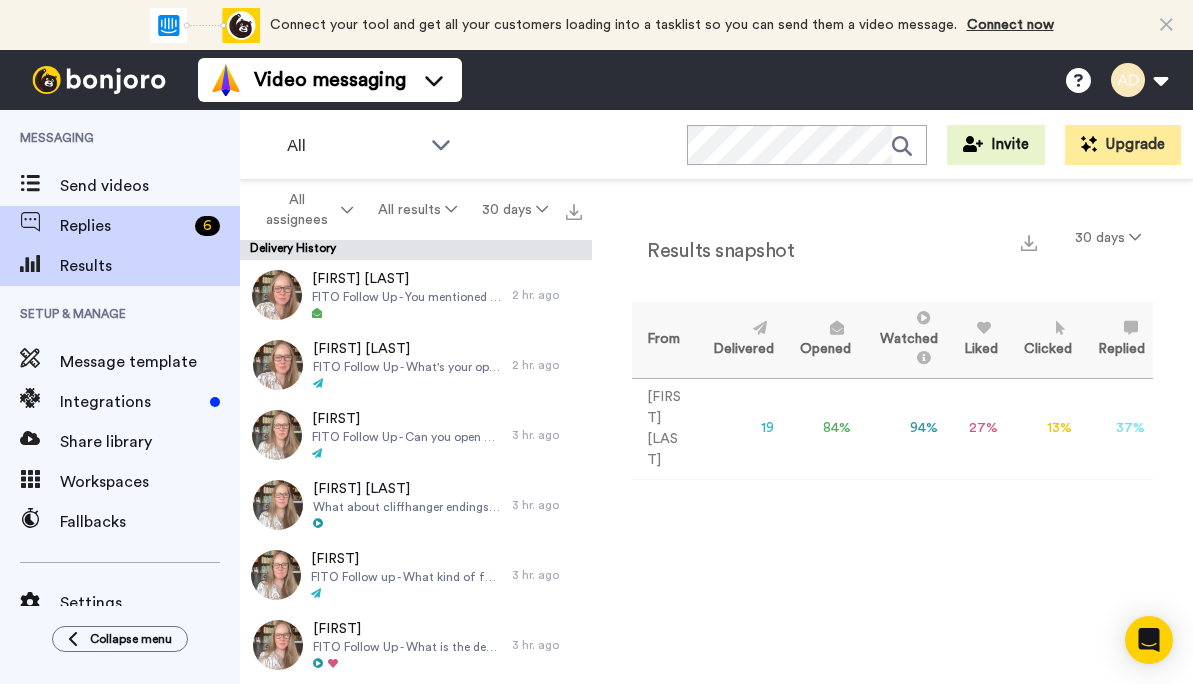 scroll, scrollTop: 0, scrollLeft: 0, axis: both 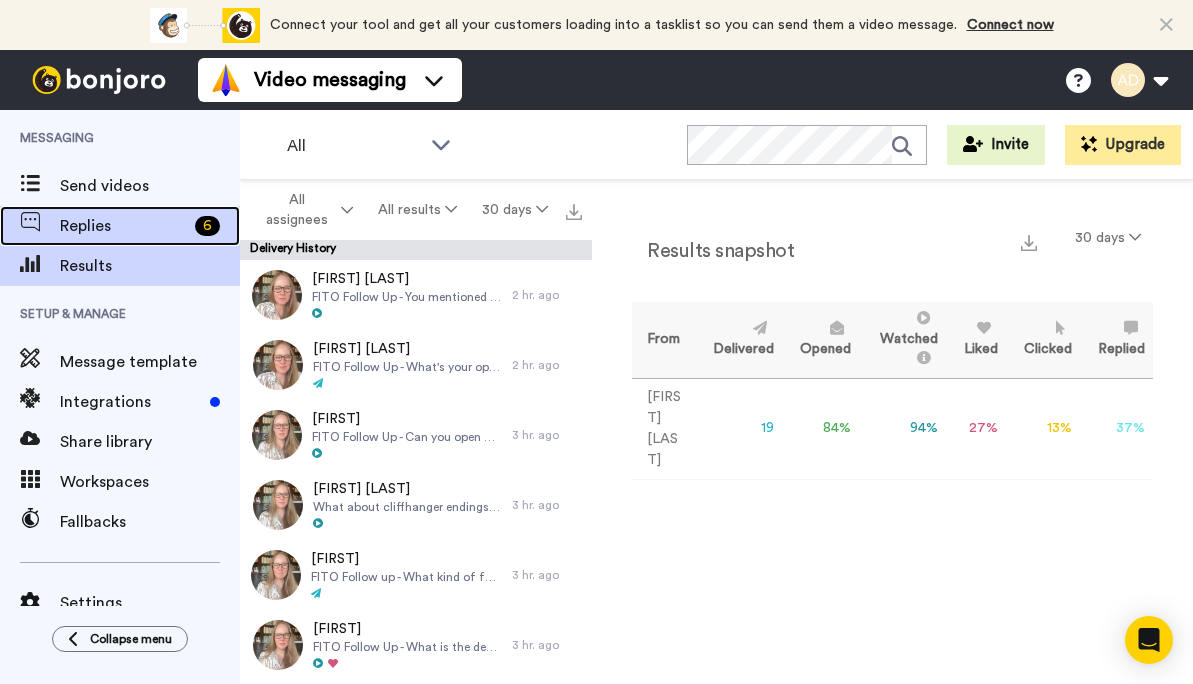 click on "Replies" at bounding box center (123, 226) 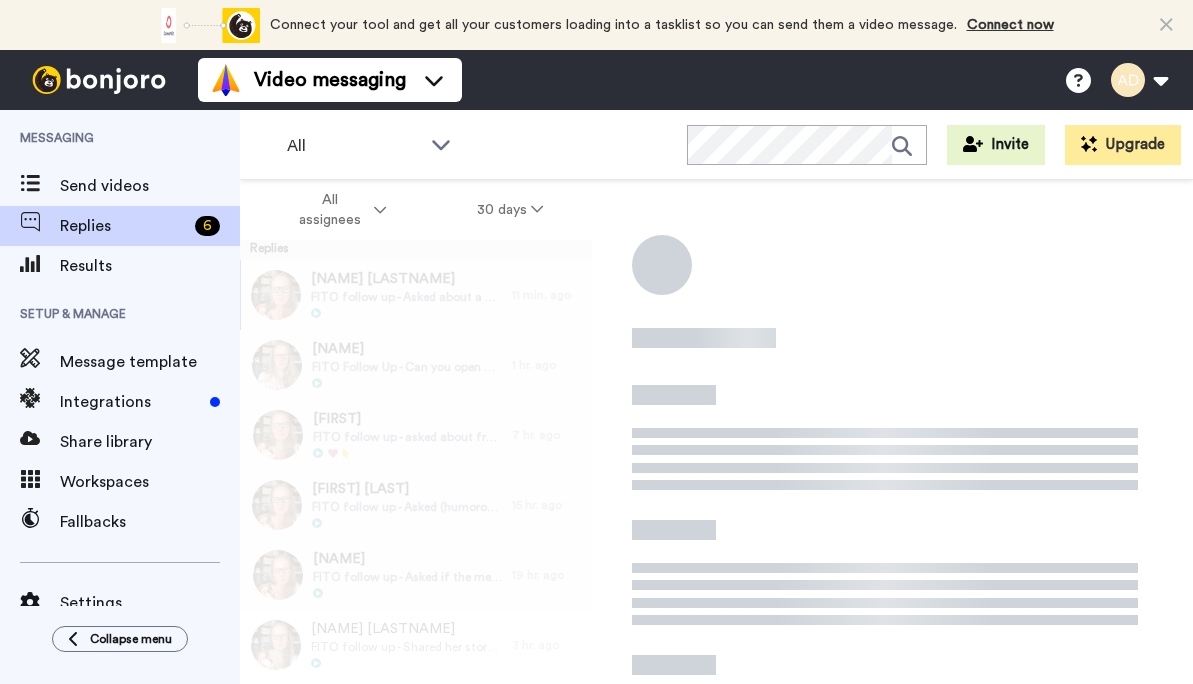 scroll, scrollTop: 0, scrollLeft: 0, axis: both 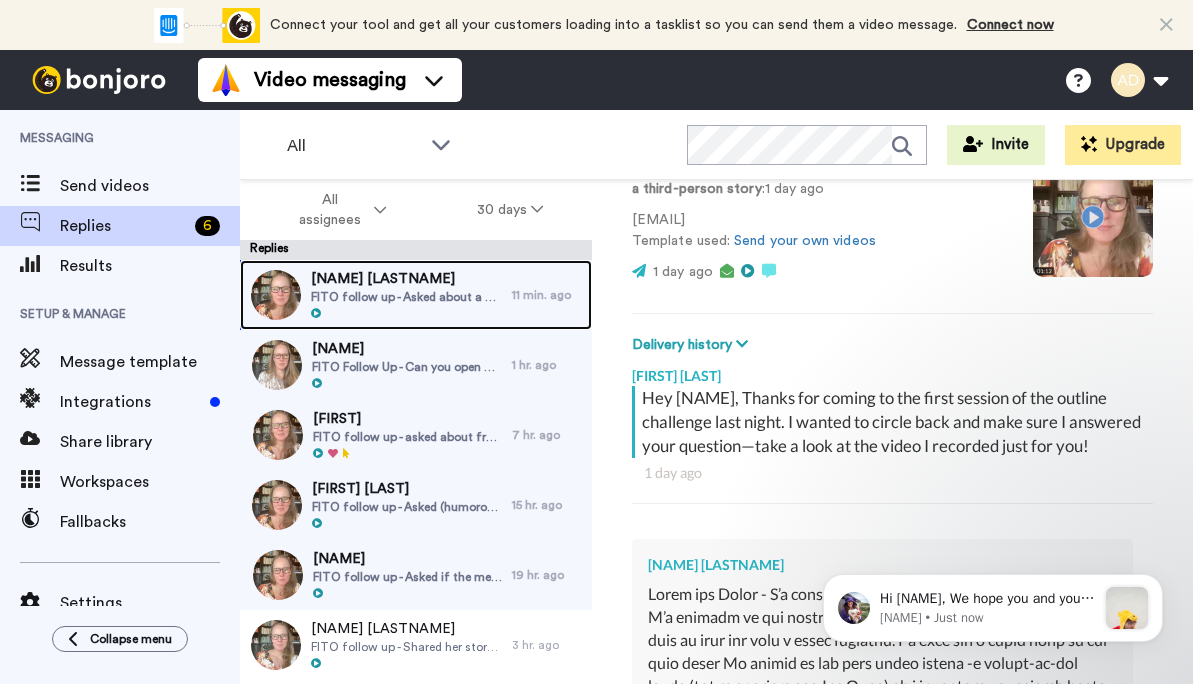 click on "FITO follow up - Asked about a character meeting their younger self and later about first-person narrator telling a third-person story" at bounding box center (406, 297) 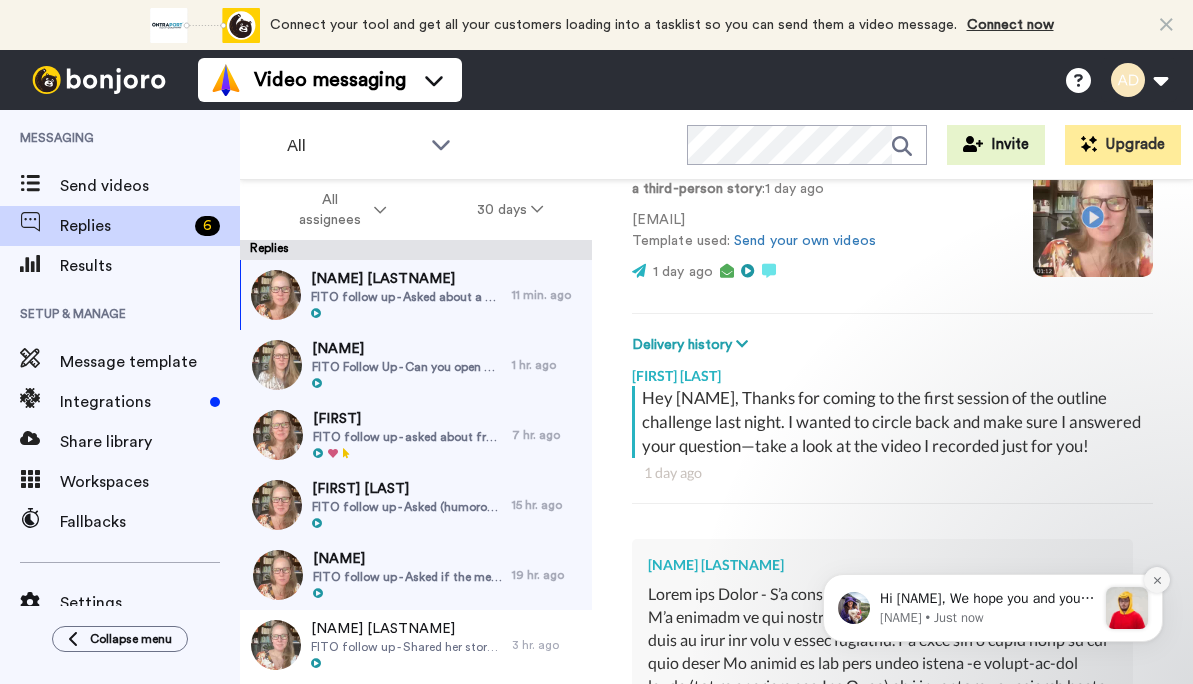 click 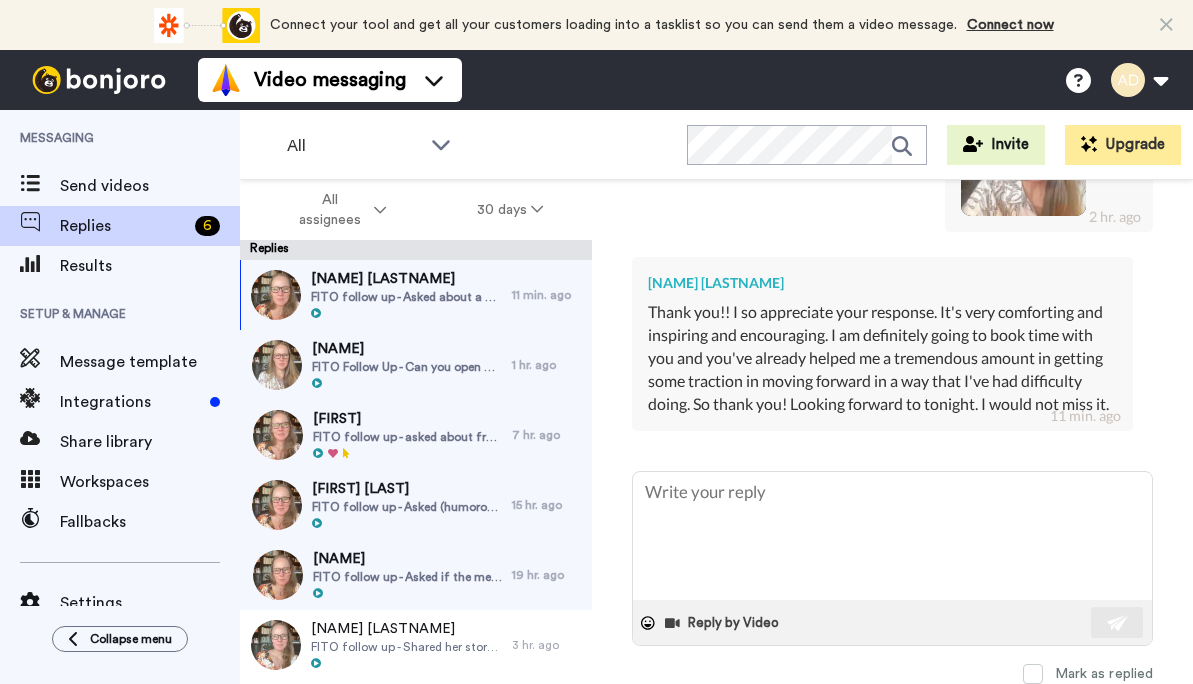 scroll, scrollTop: 2596, scrollLeft: 0, axis: vertical 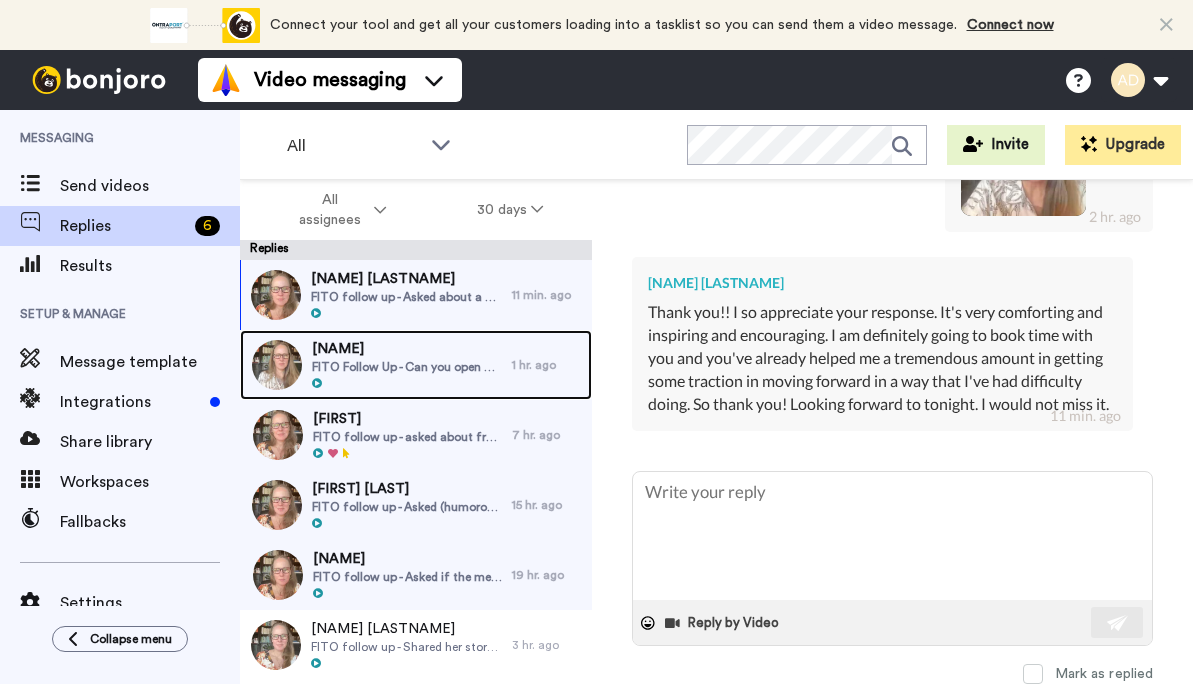 click on "FITO Follow Up - Can you open with the inviting incident, say on page 3-4?" at bounding box center [407, 367] 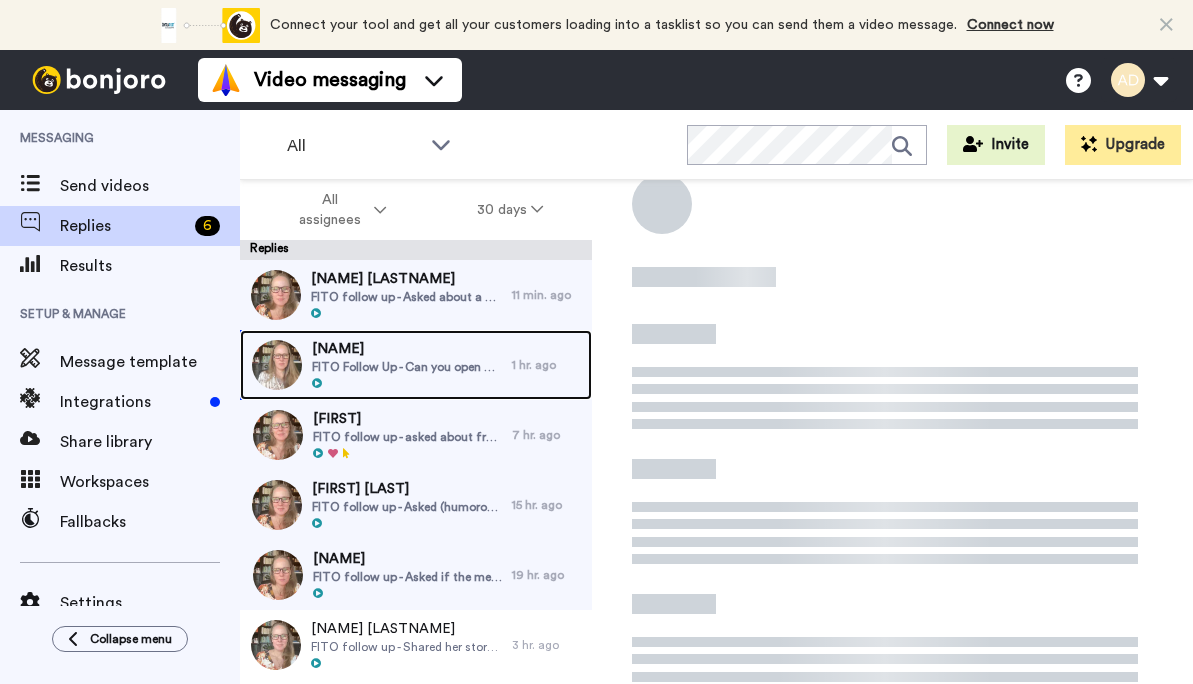 scroll, scrollTop: 73, scrollLeft: 0, axis: vertical 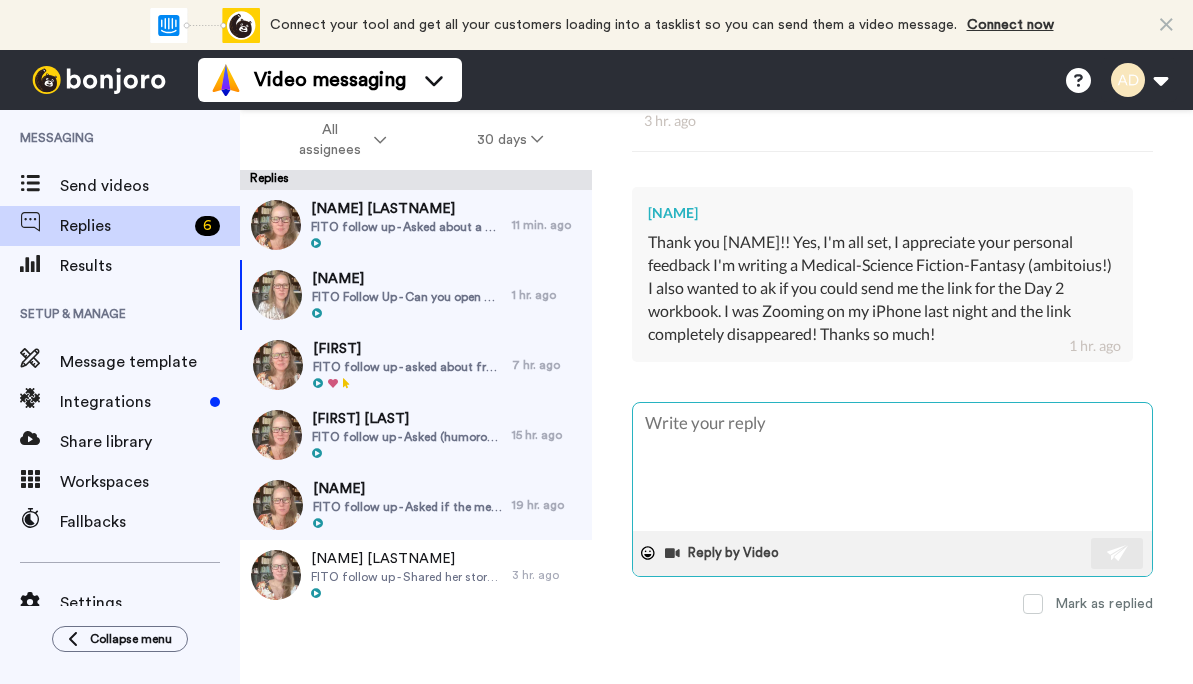 type on "x" 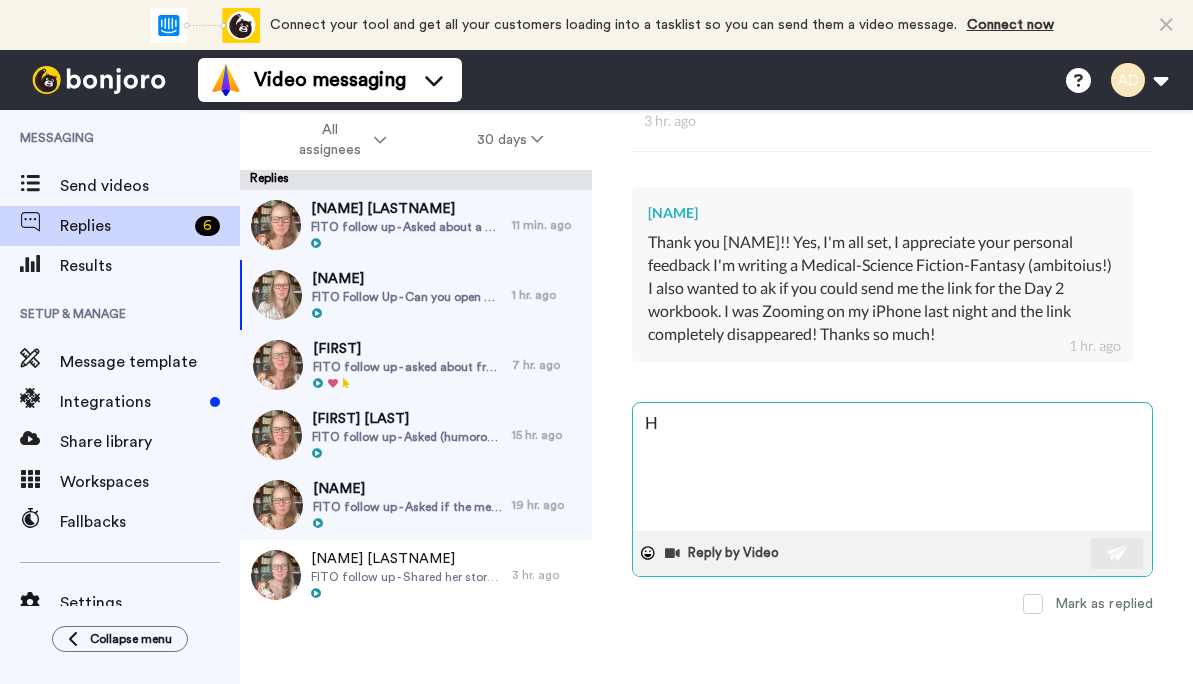 type on "x" 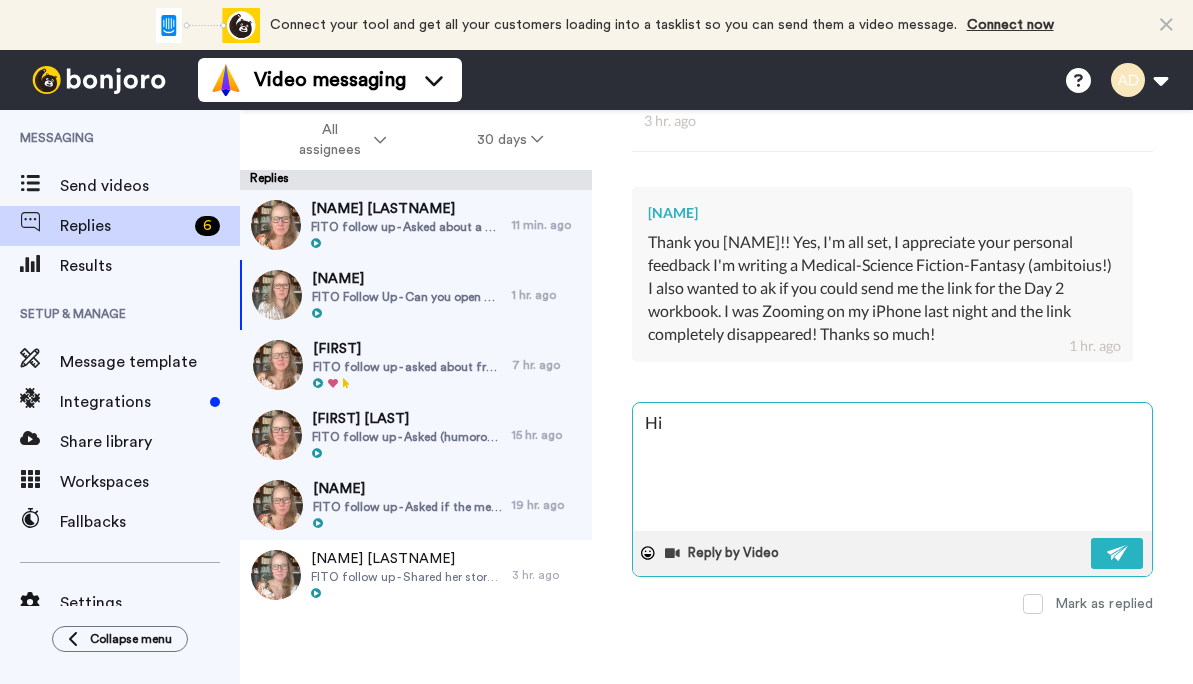 type on "x" 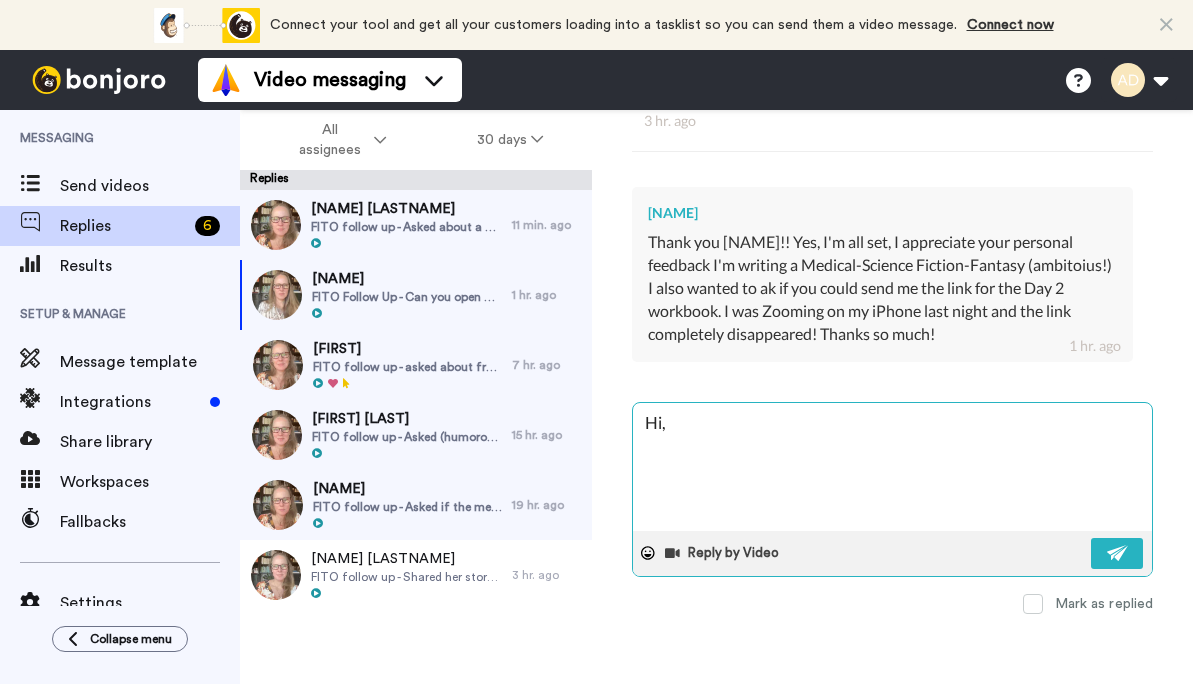 type on "x" 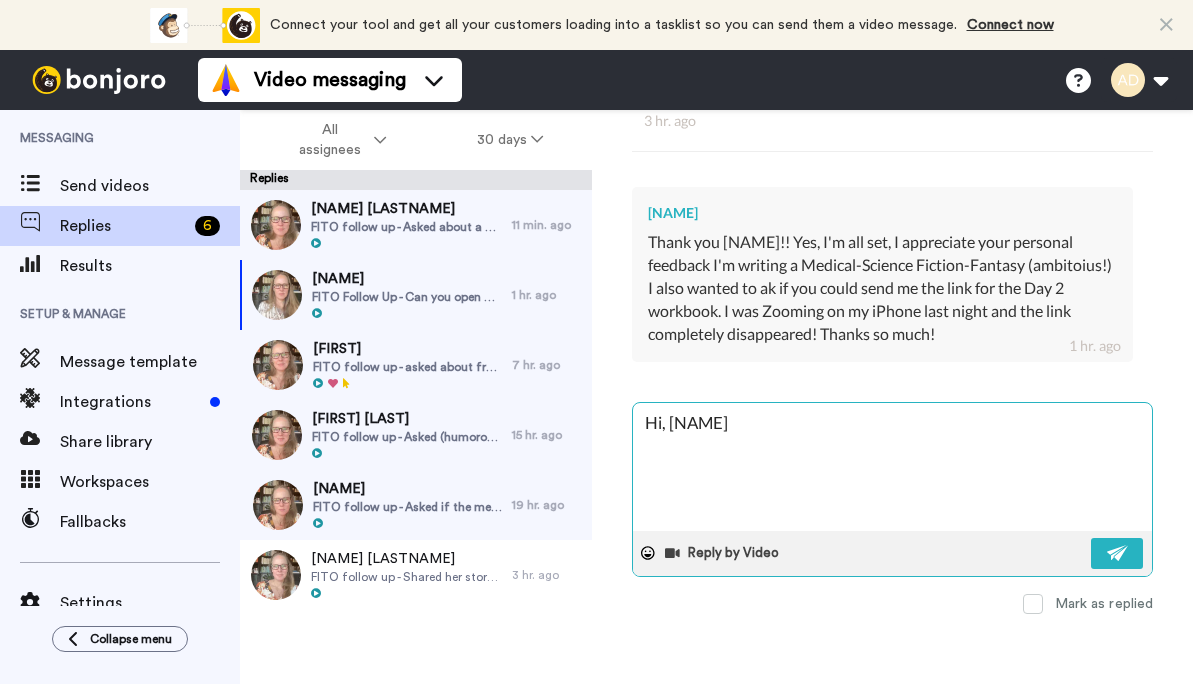 type on "x" 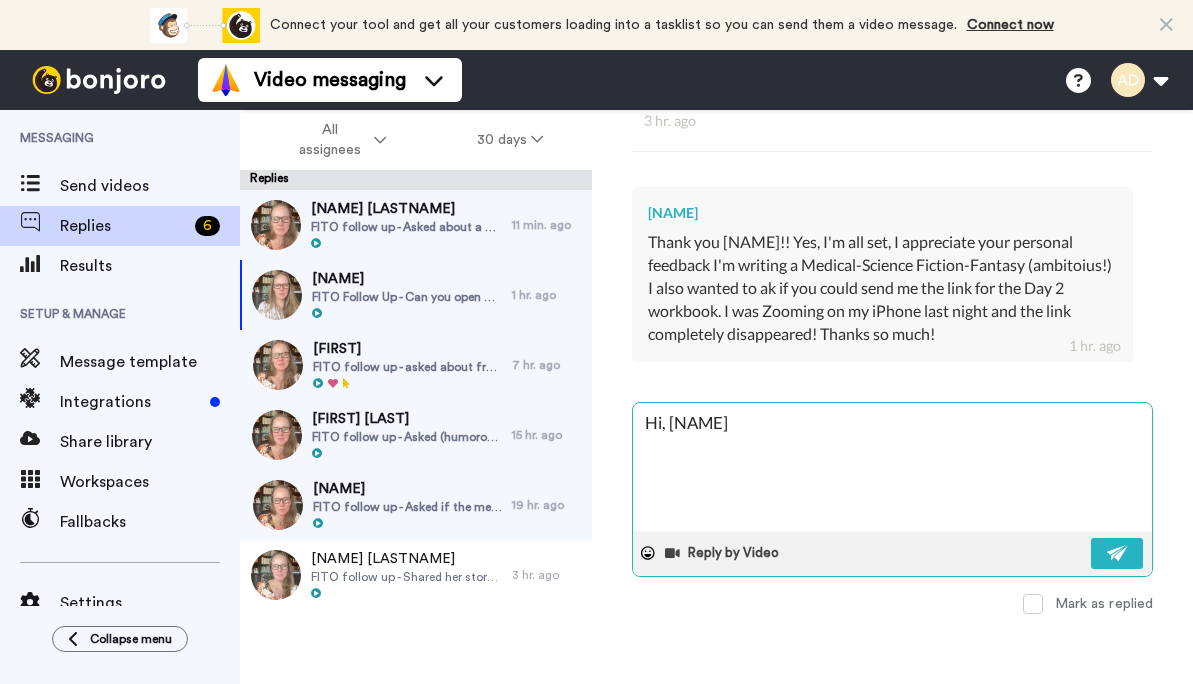 type on "x" 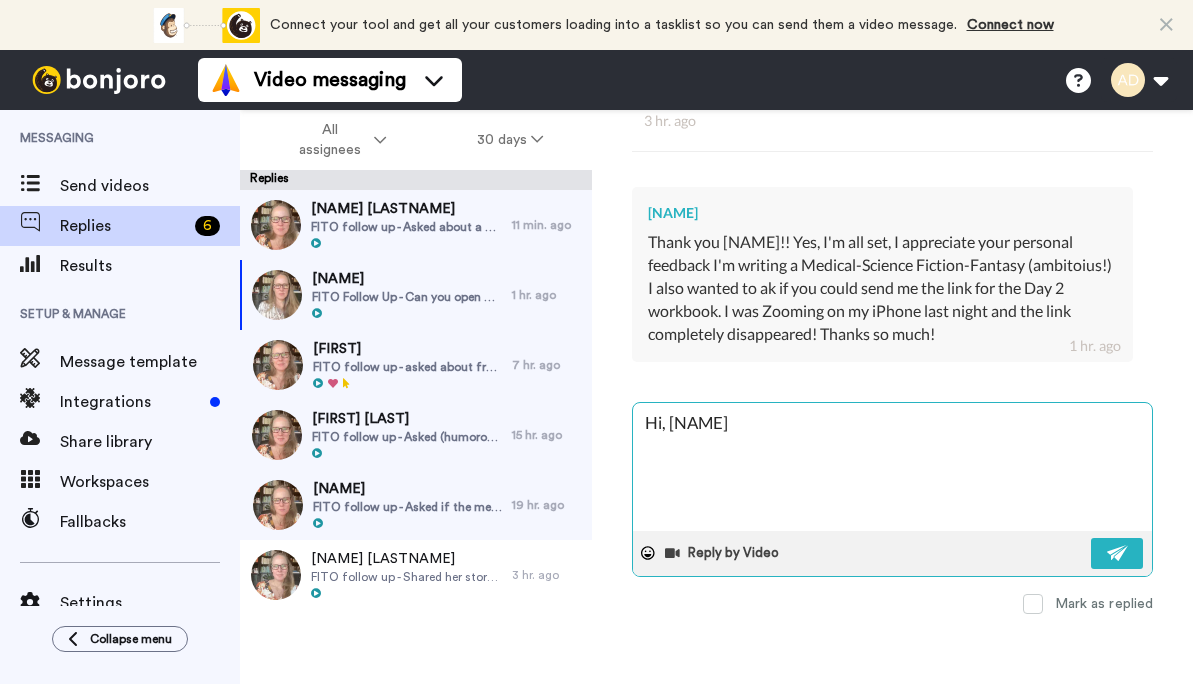 type on "x" 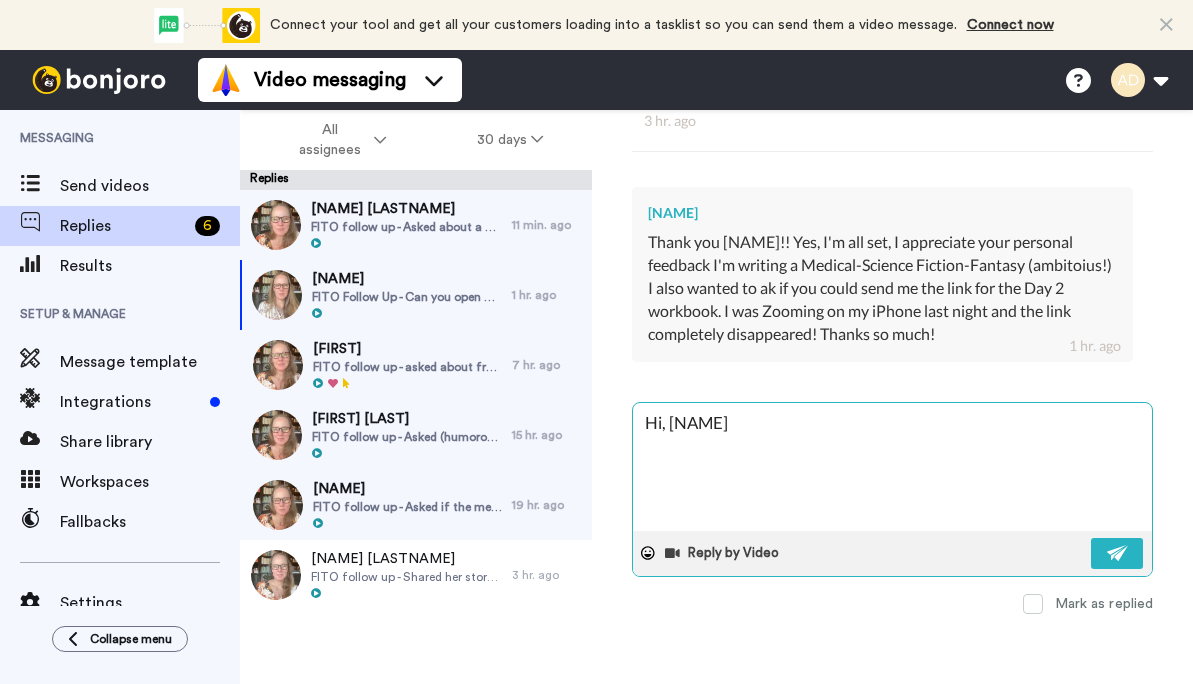 type on "x" 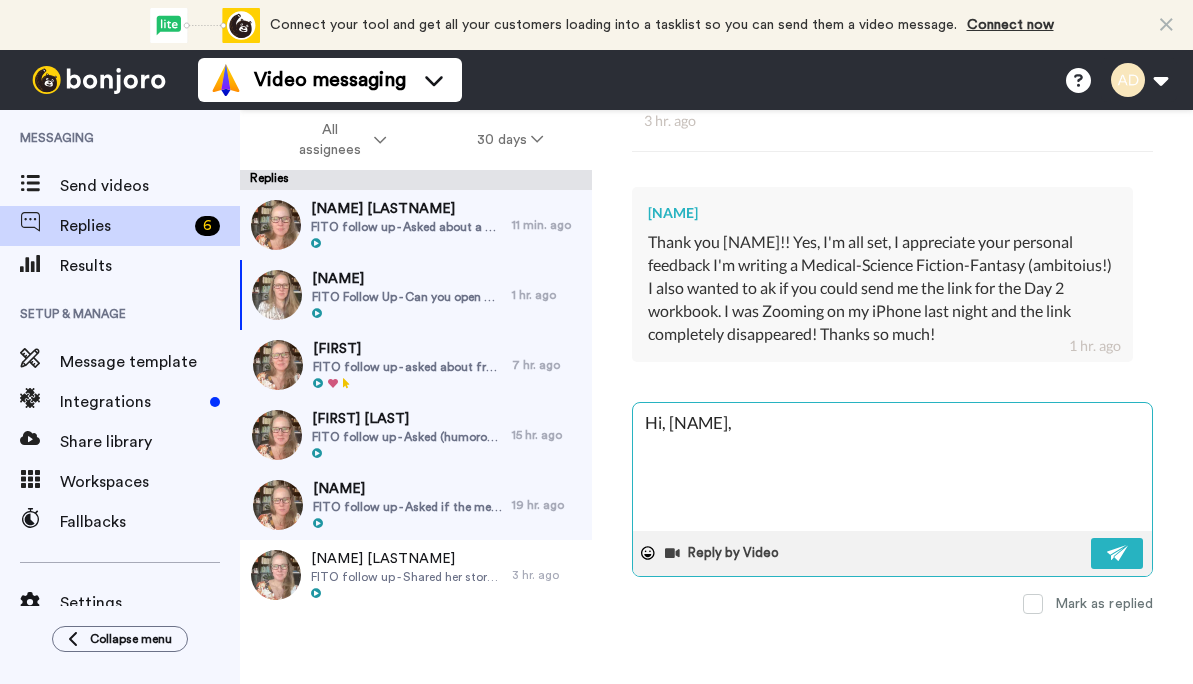 type on "x" 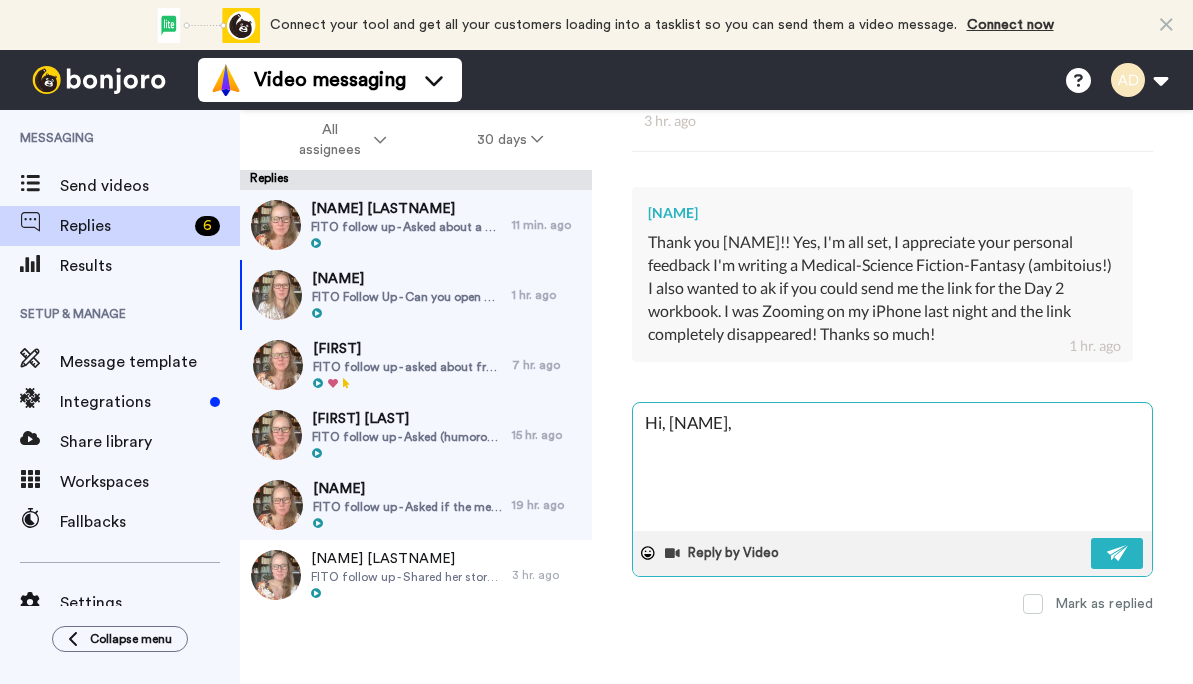 type on "x" 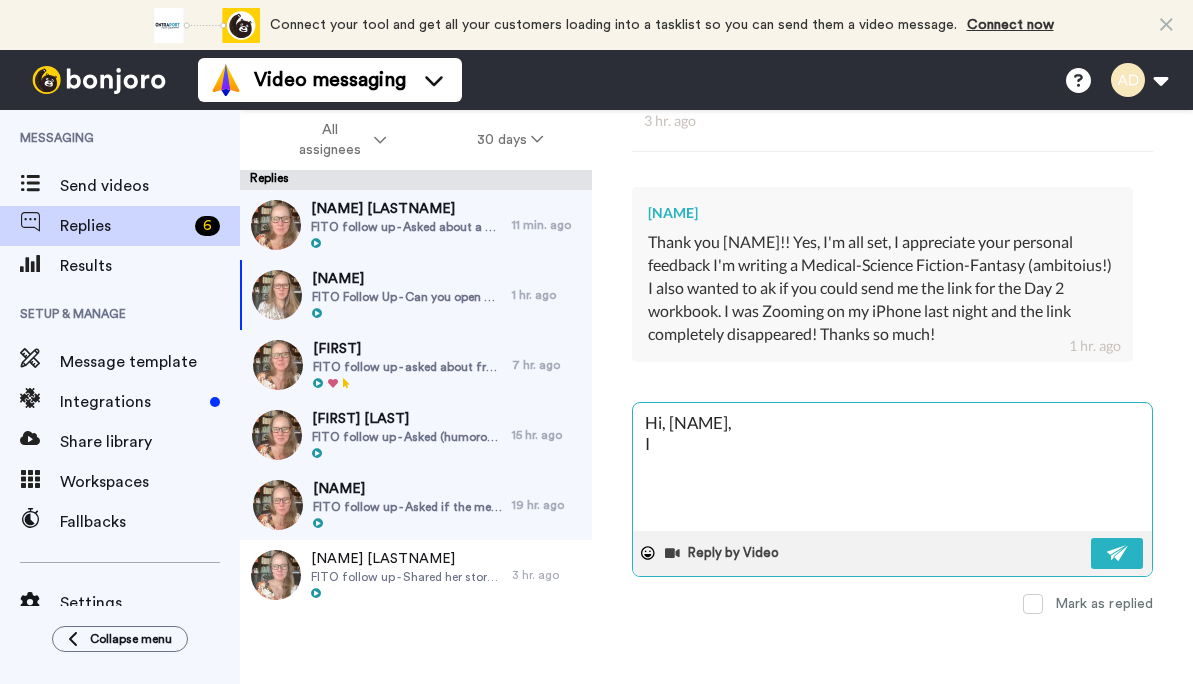 type on "x" 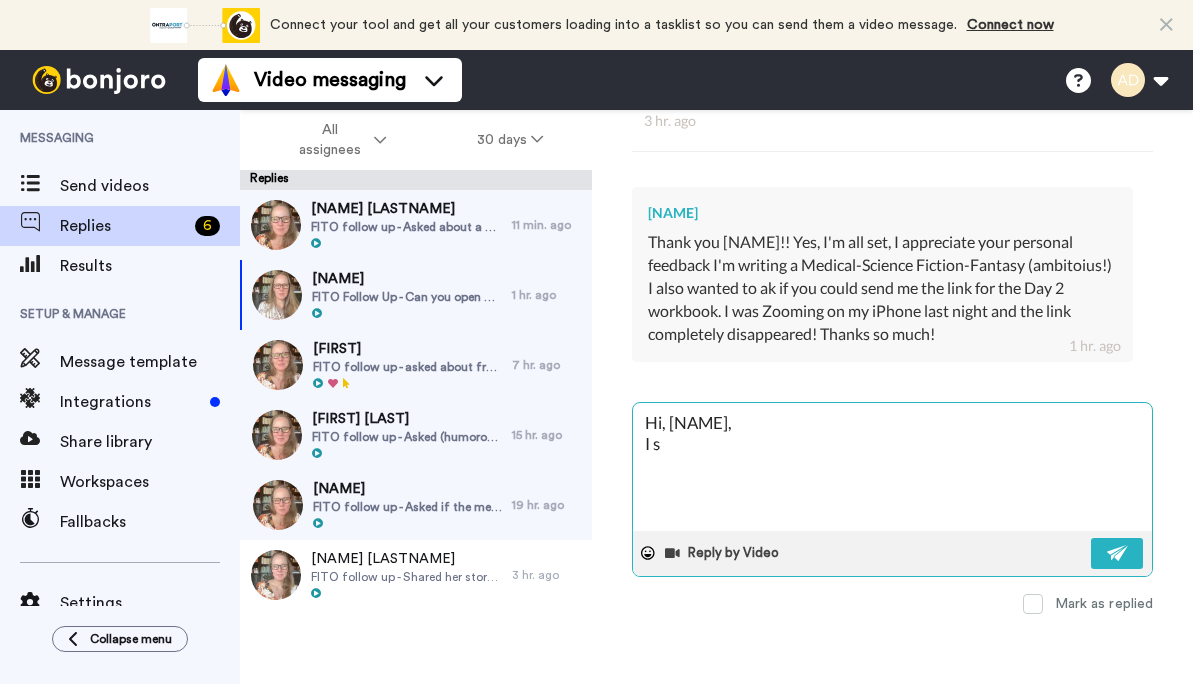 type on "x" 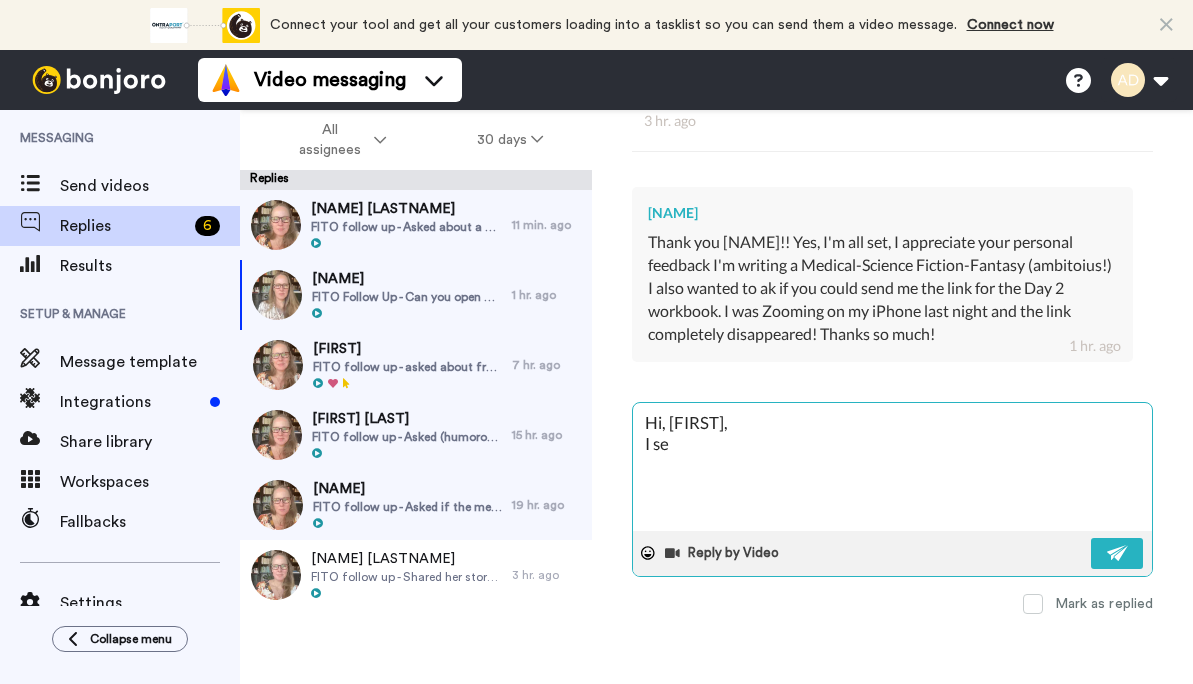 type on "x" 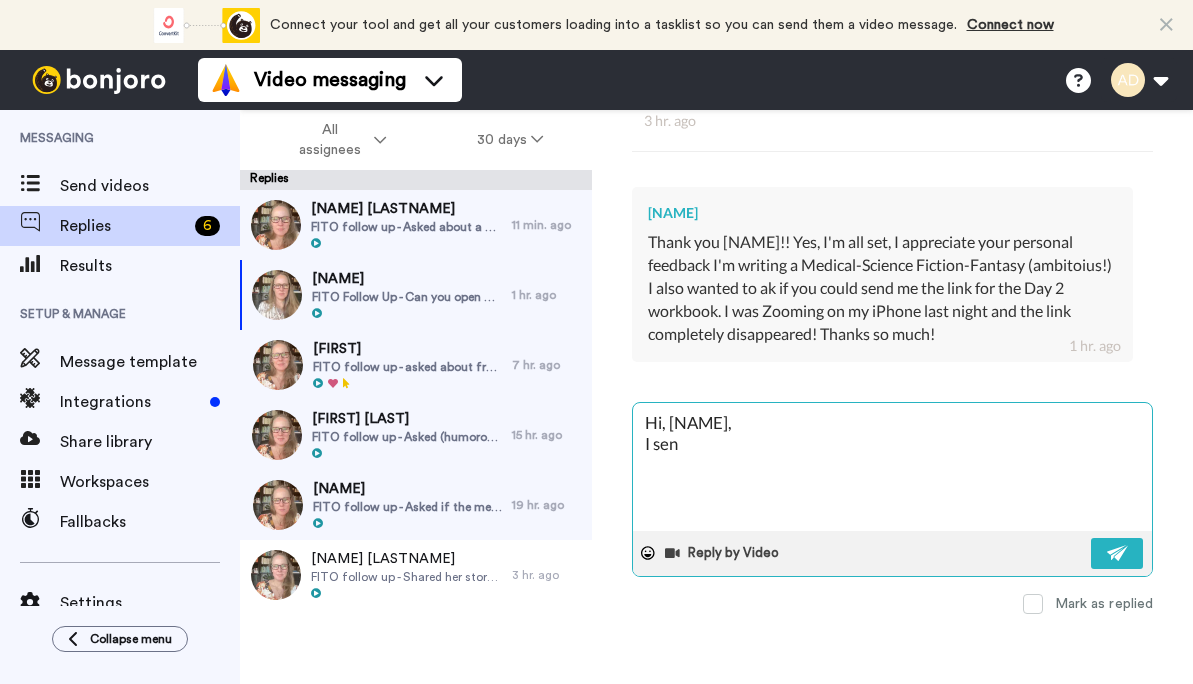 type on "x" 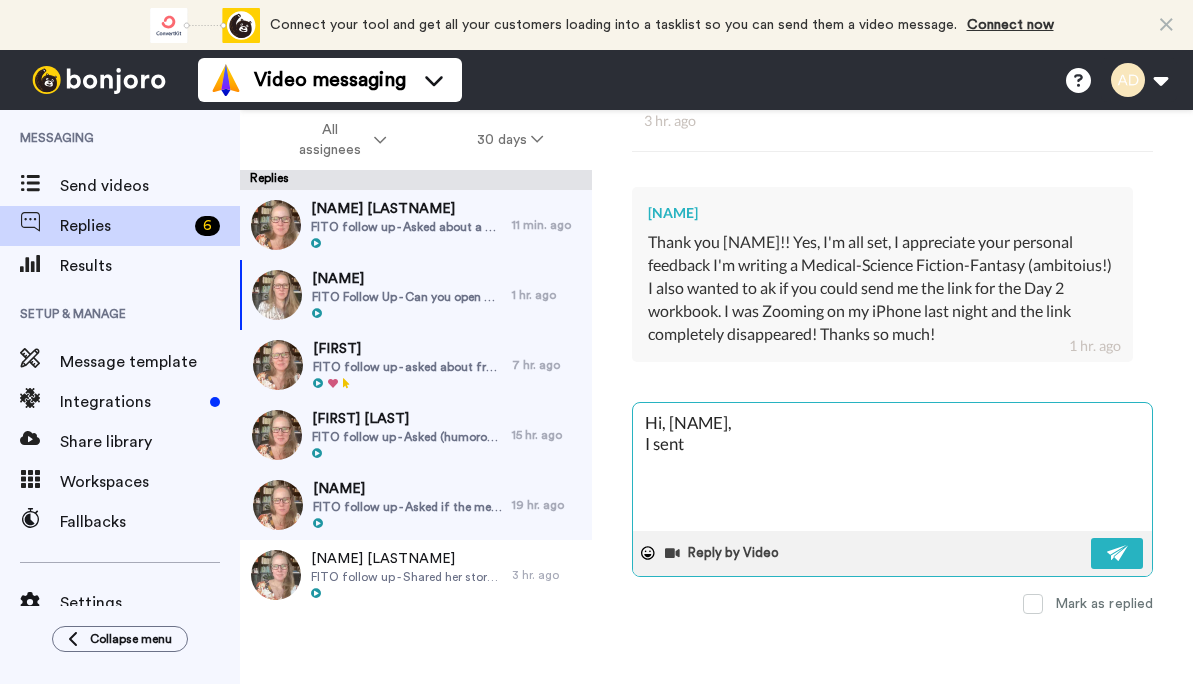 type on "x" 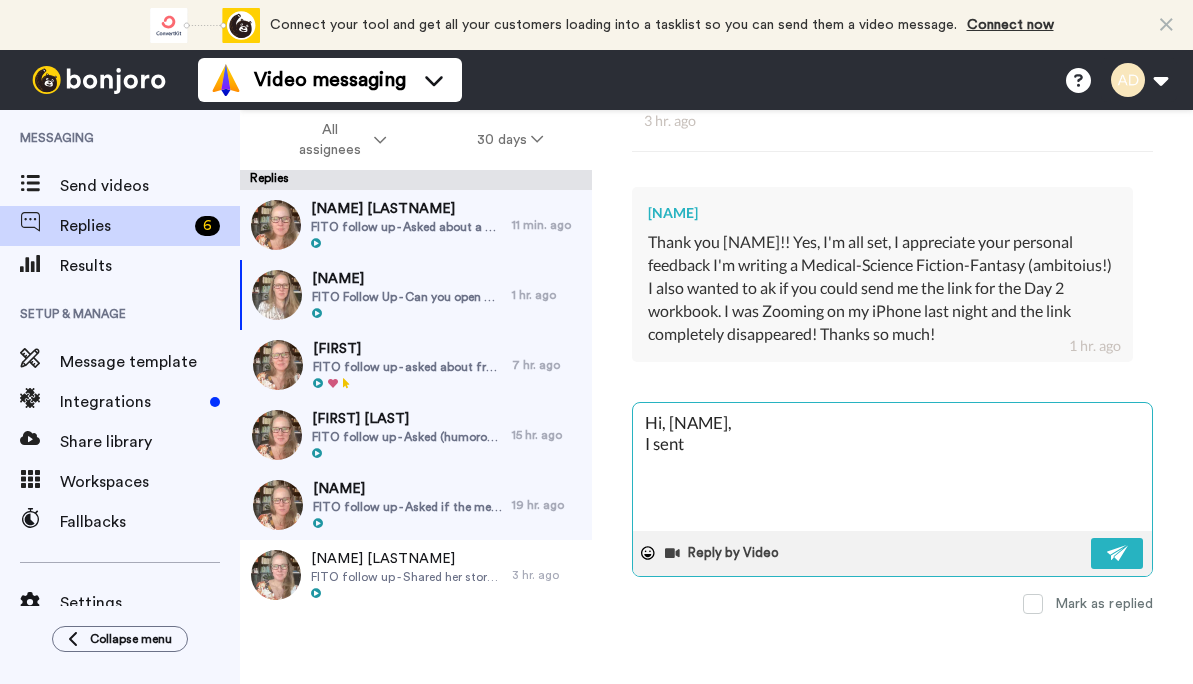 type on "x" 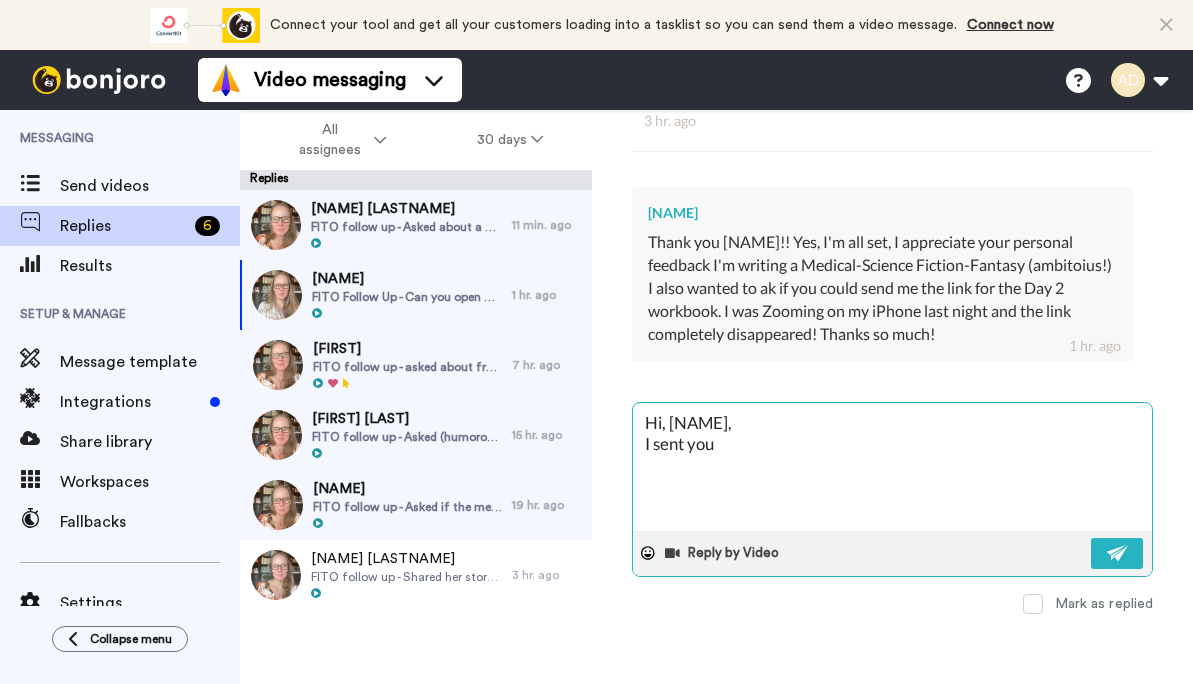 type on "x" 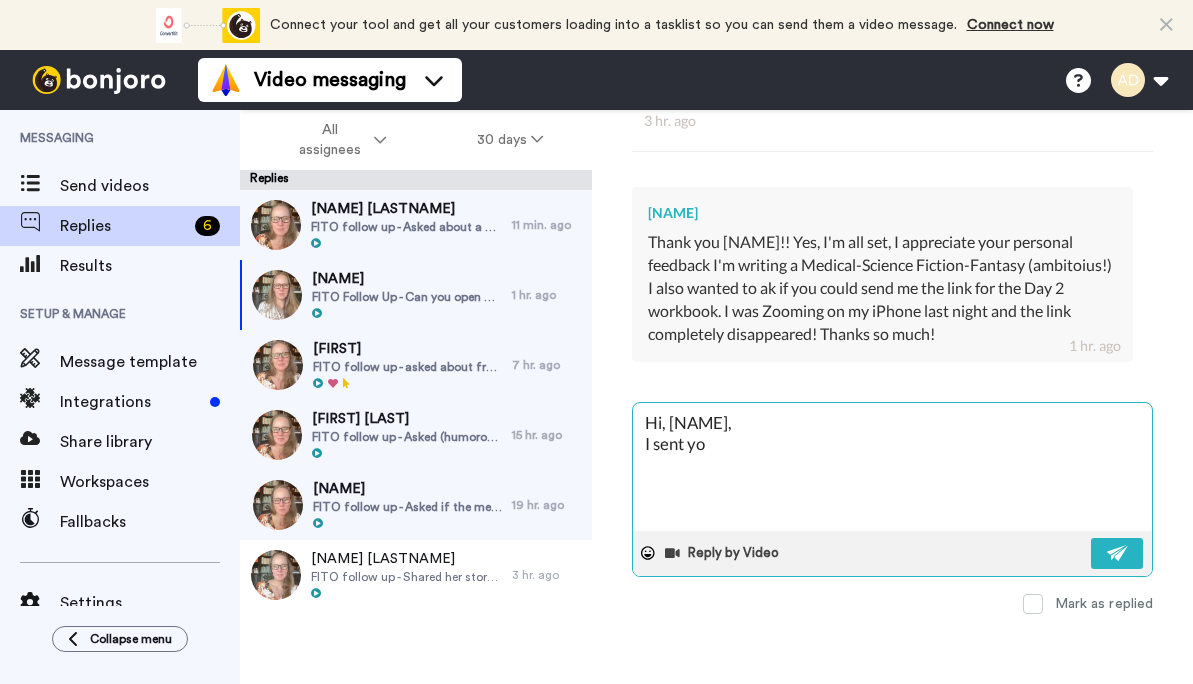type on "x" 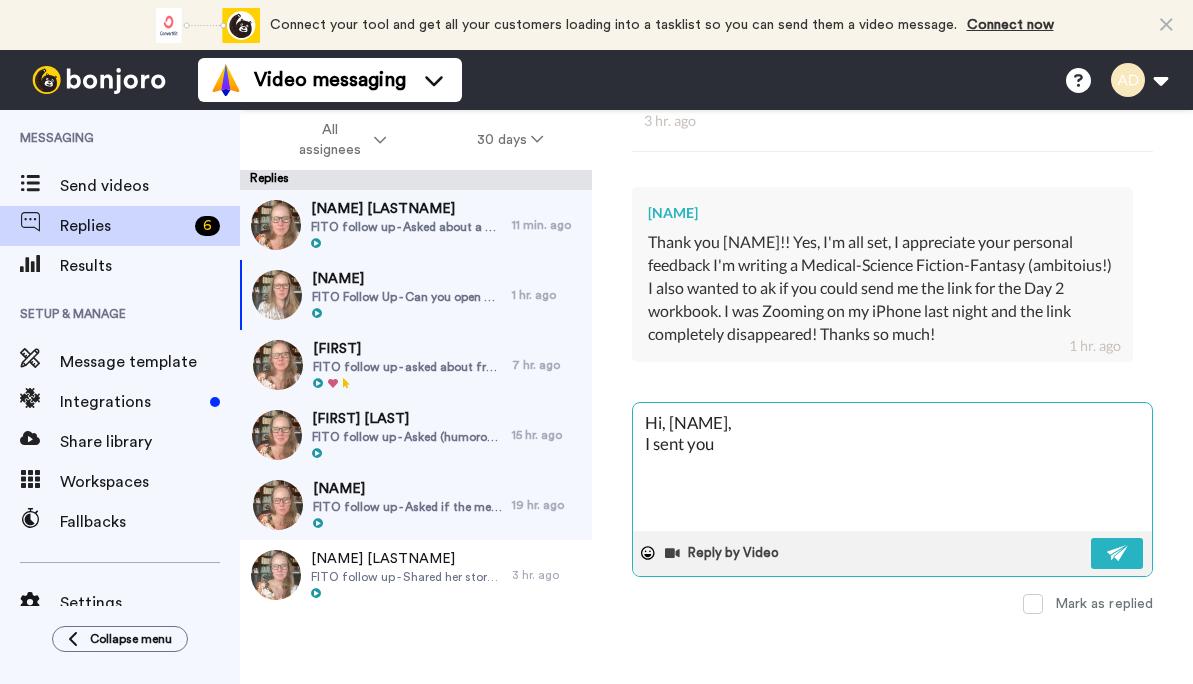 type on "x" 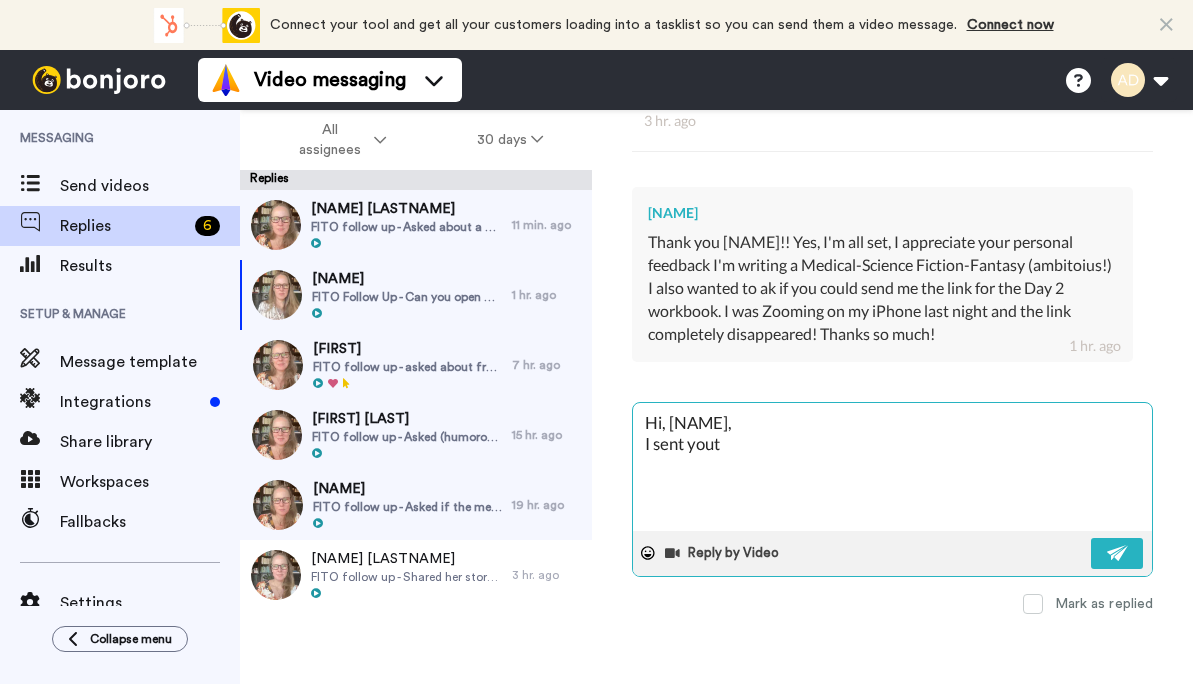 type on "x" 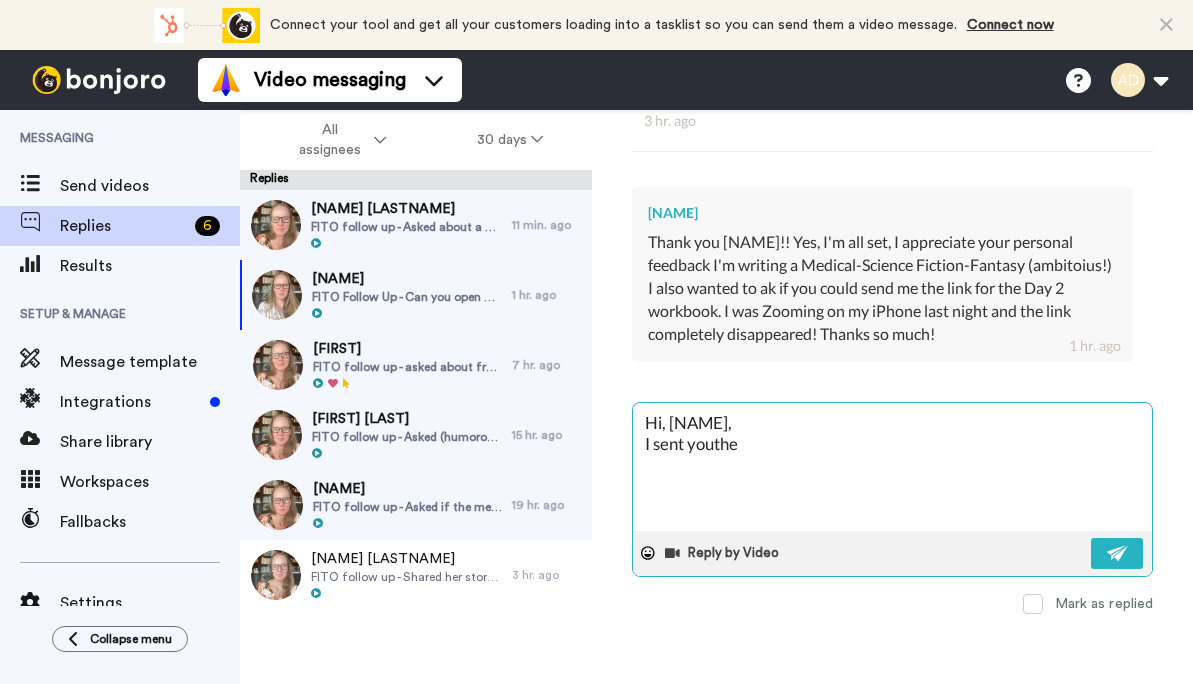 type on "x" 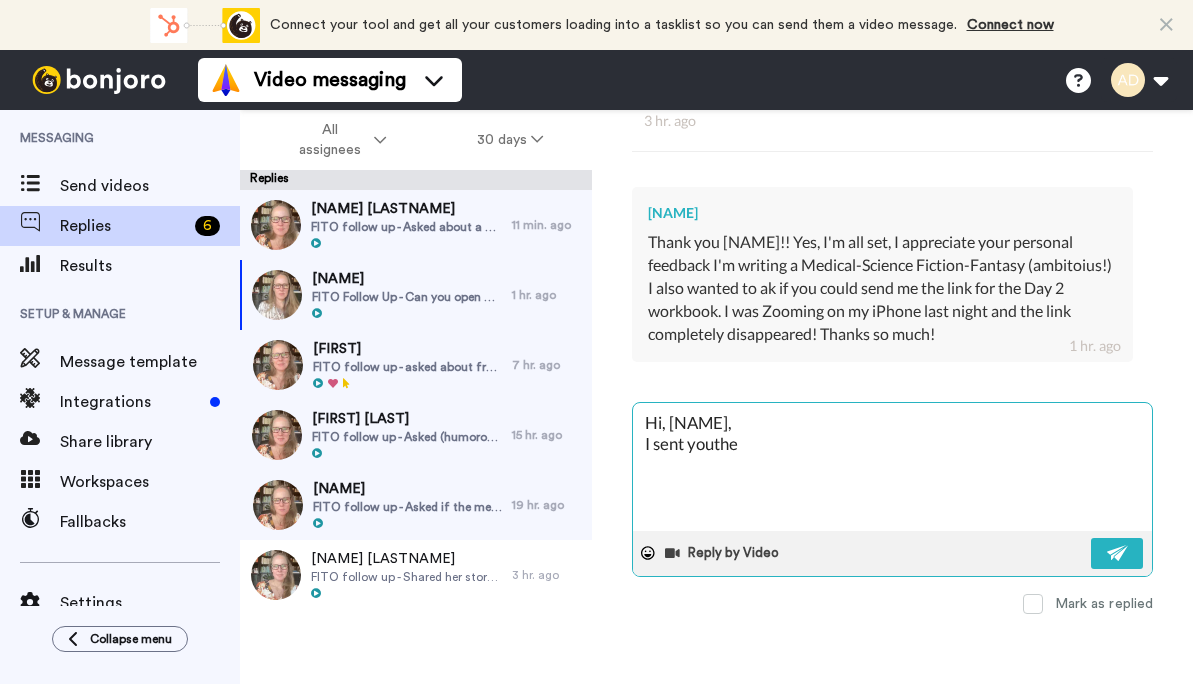 type on "Hi, [NAME],
I sent youthe" 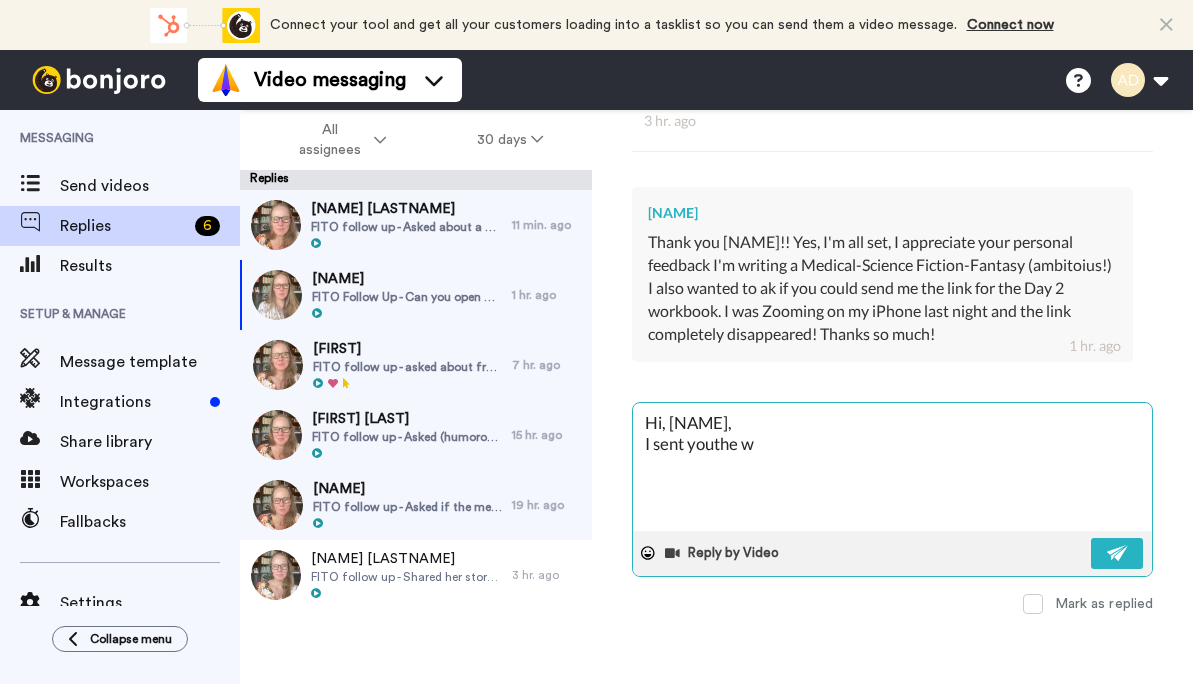 type on "x" 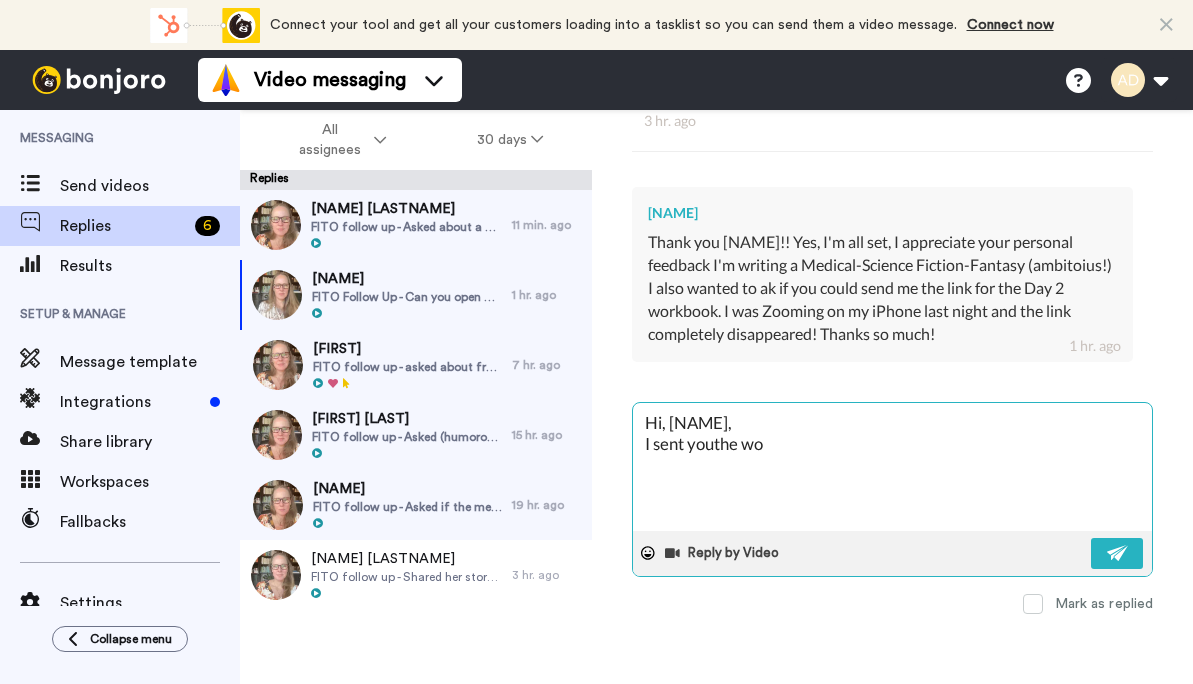 type on "x" 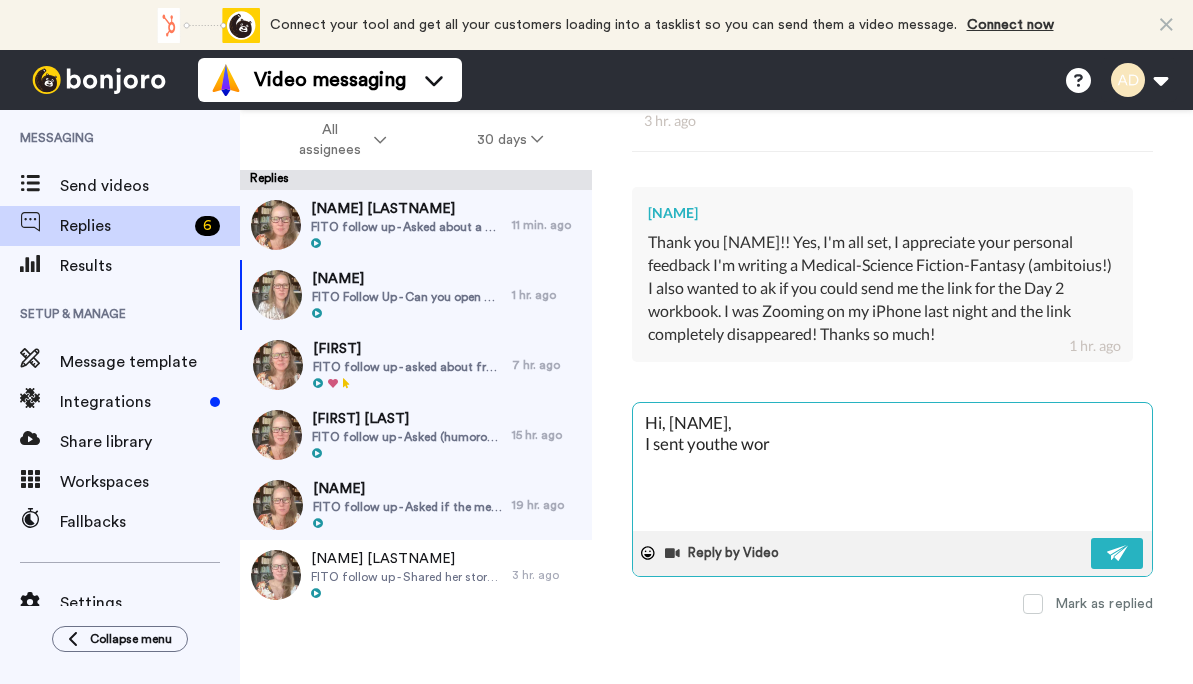 type on "x" 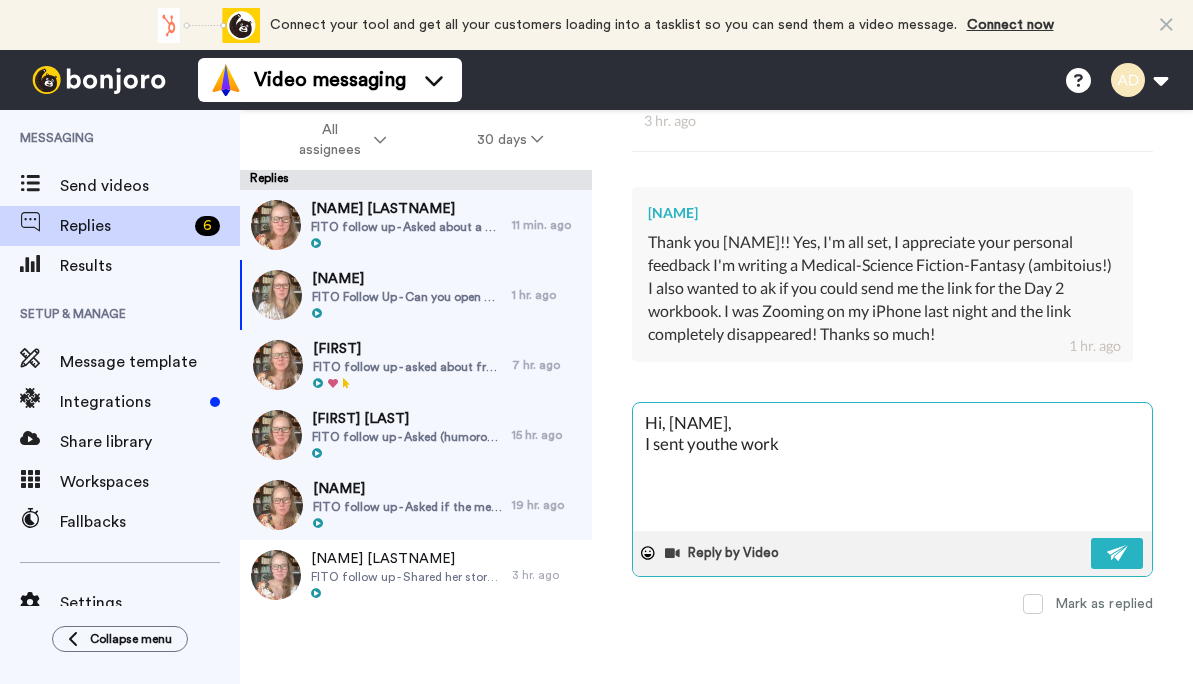 type on "x" 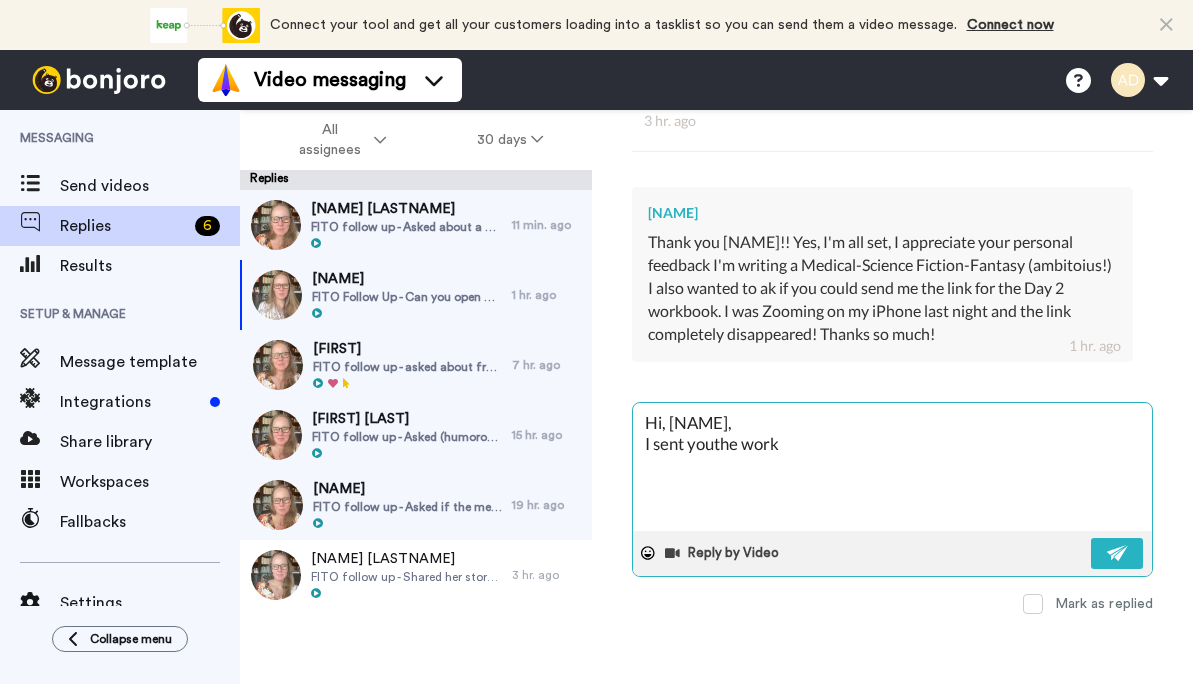 type on "x" 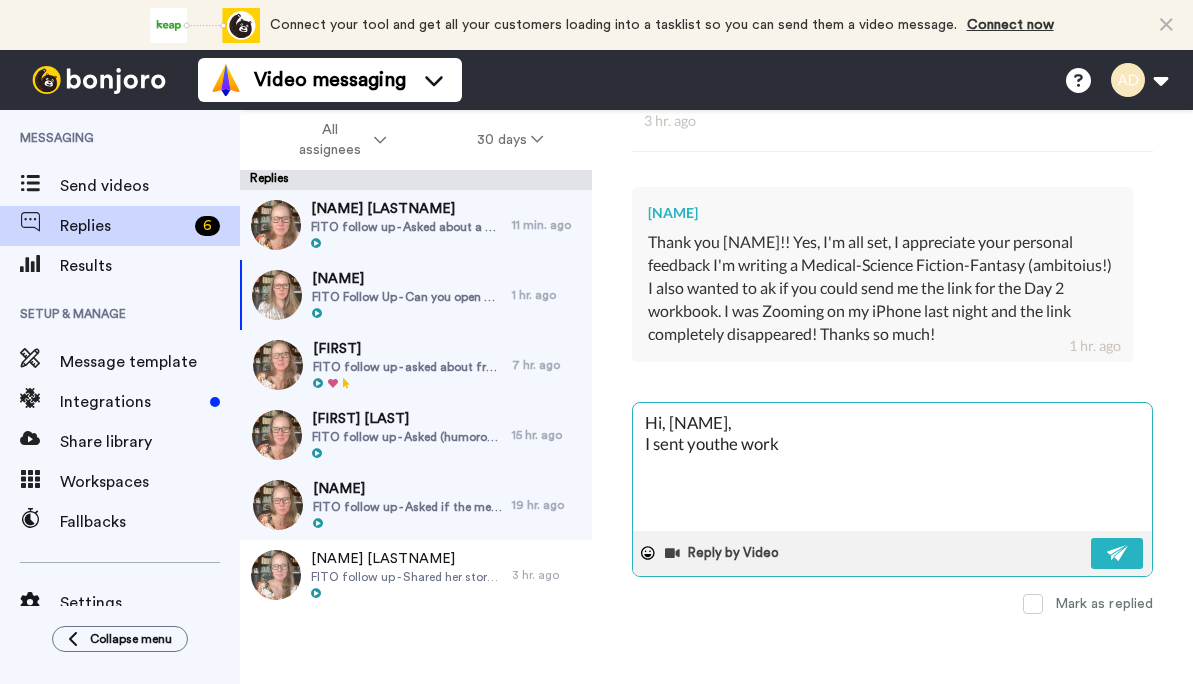 type on "x" 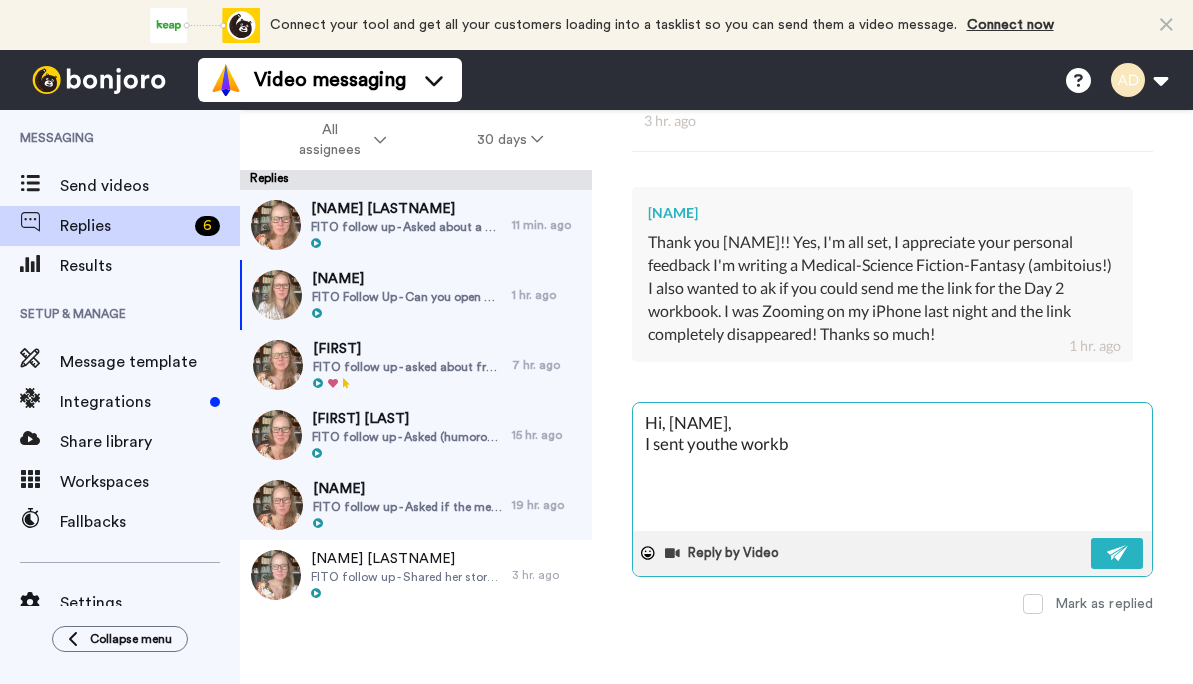 type on "x" 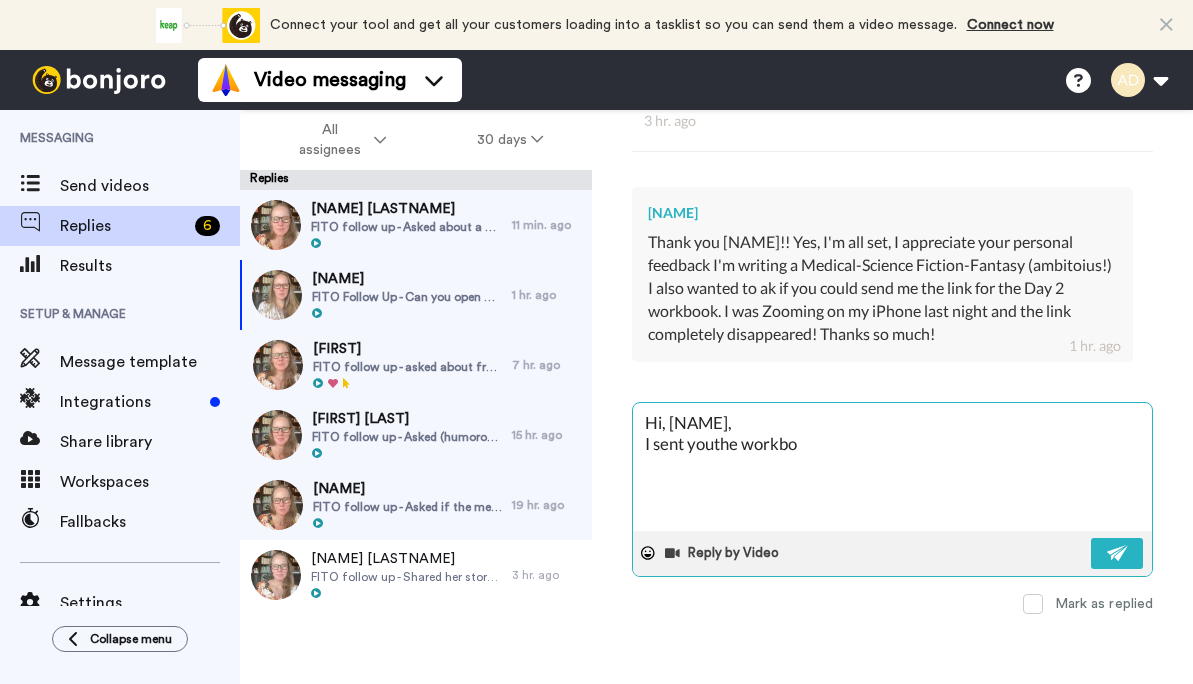 type on "x" 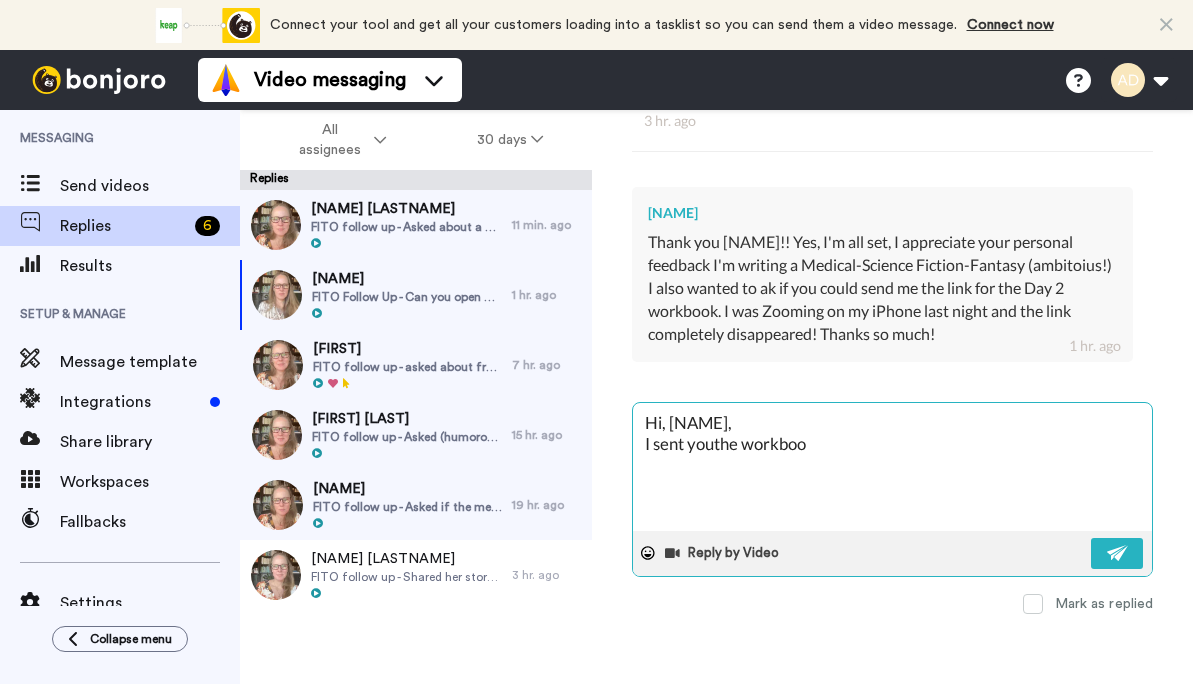 type on "x" 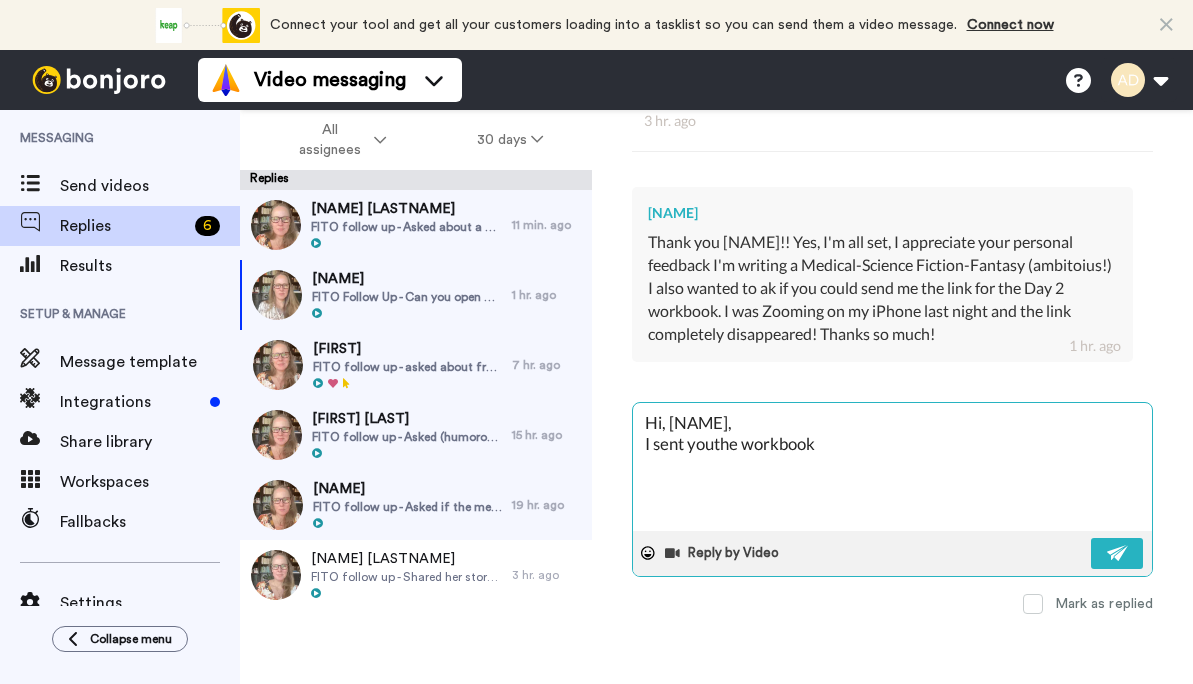 type on "x" 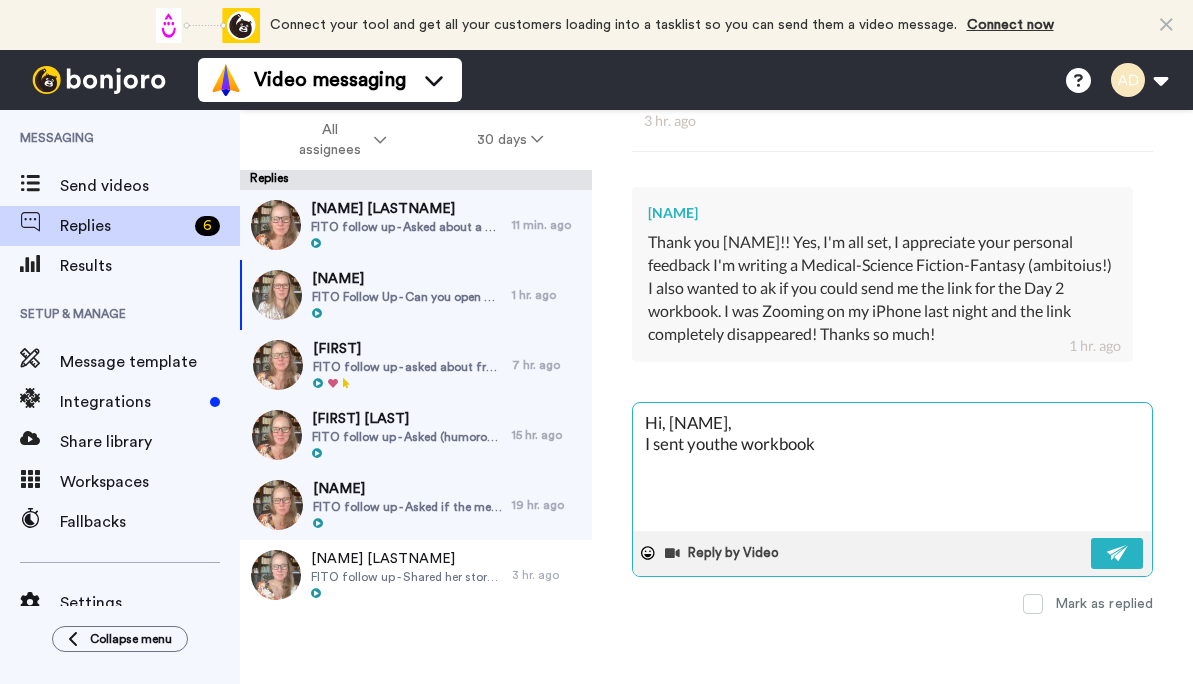 type on "x" 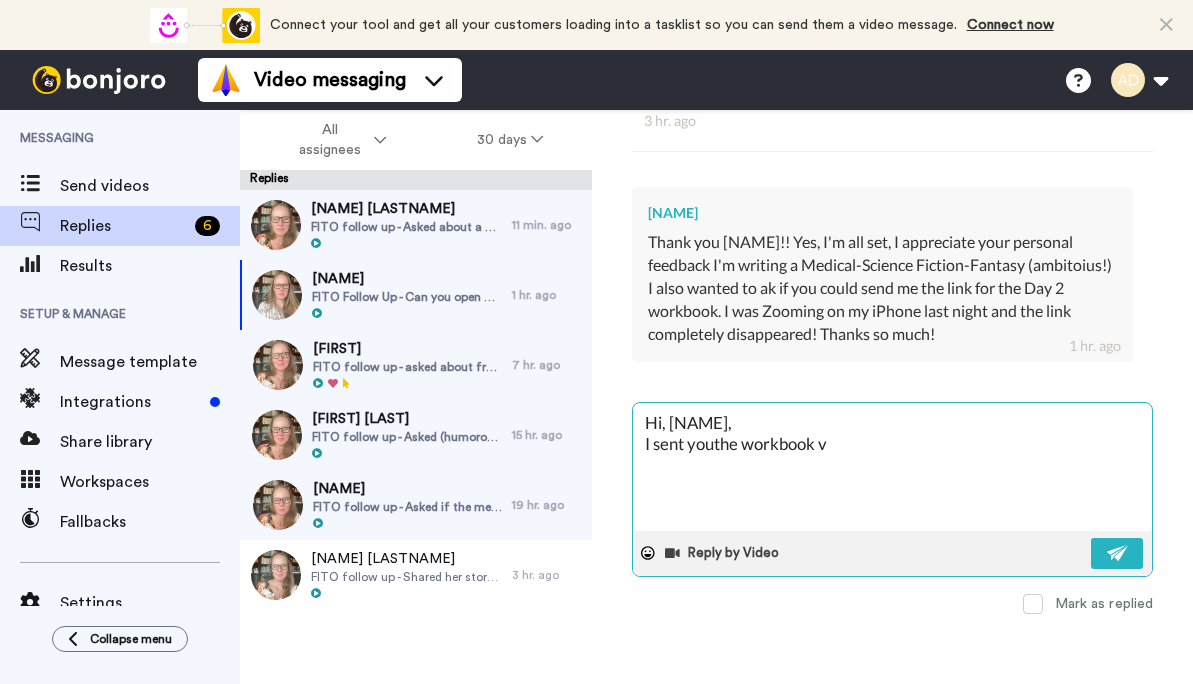 type on "x" 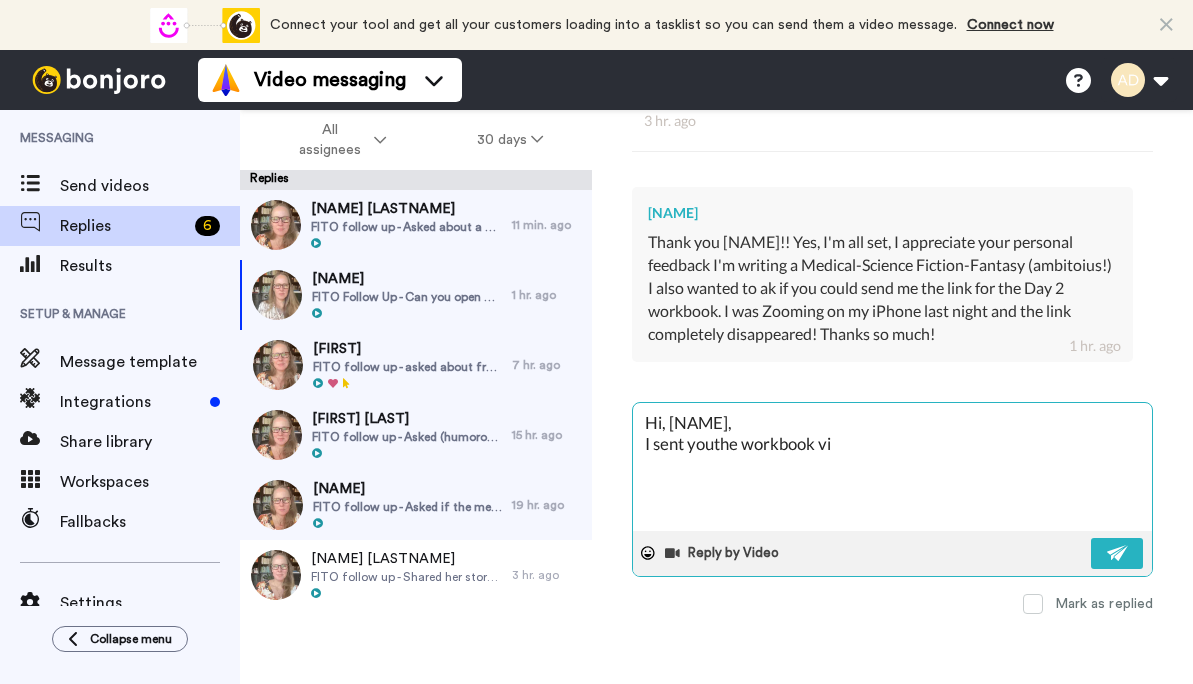 type on "x" 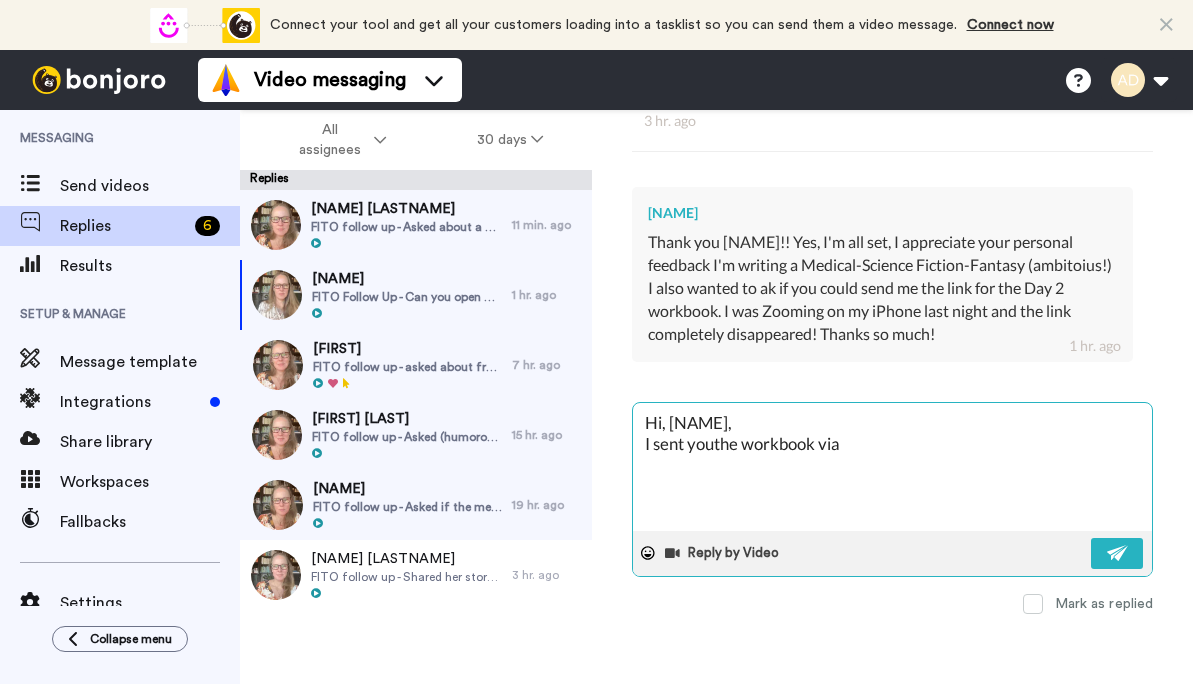 type on "x" 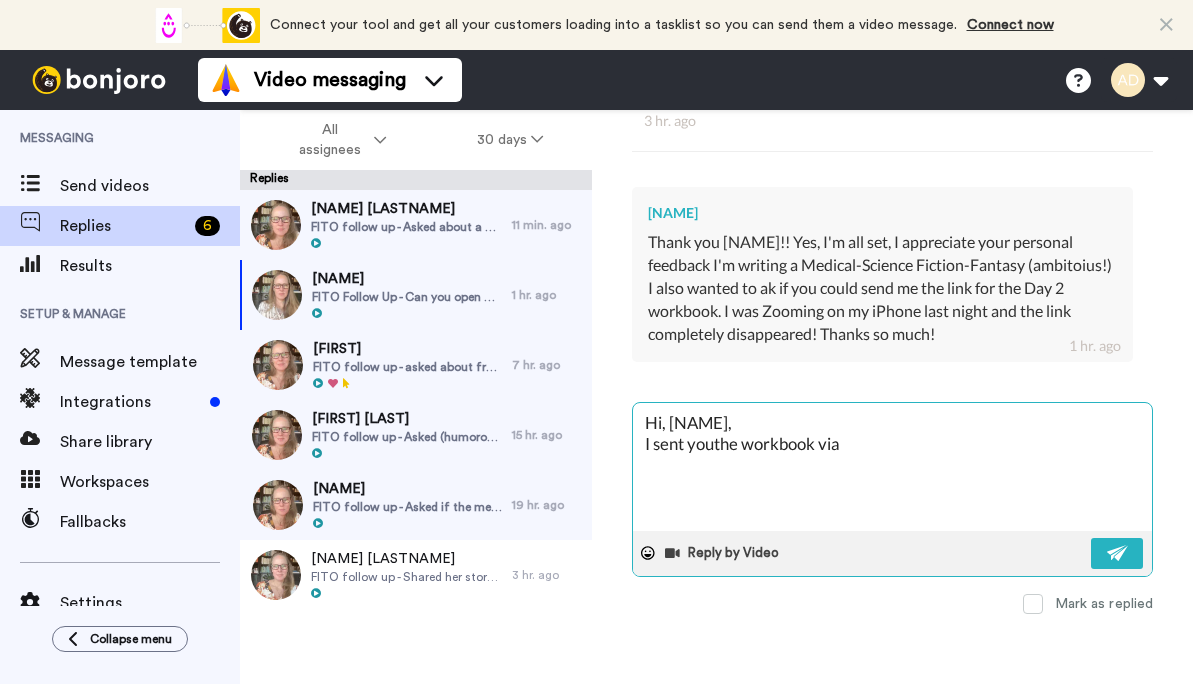type on "x" 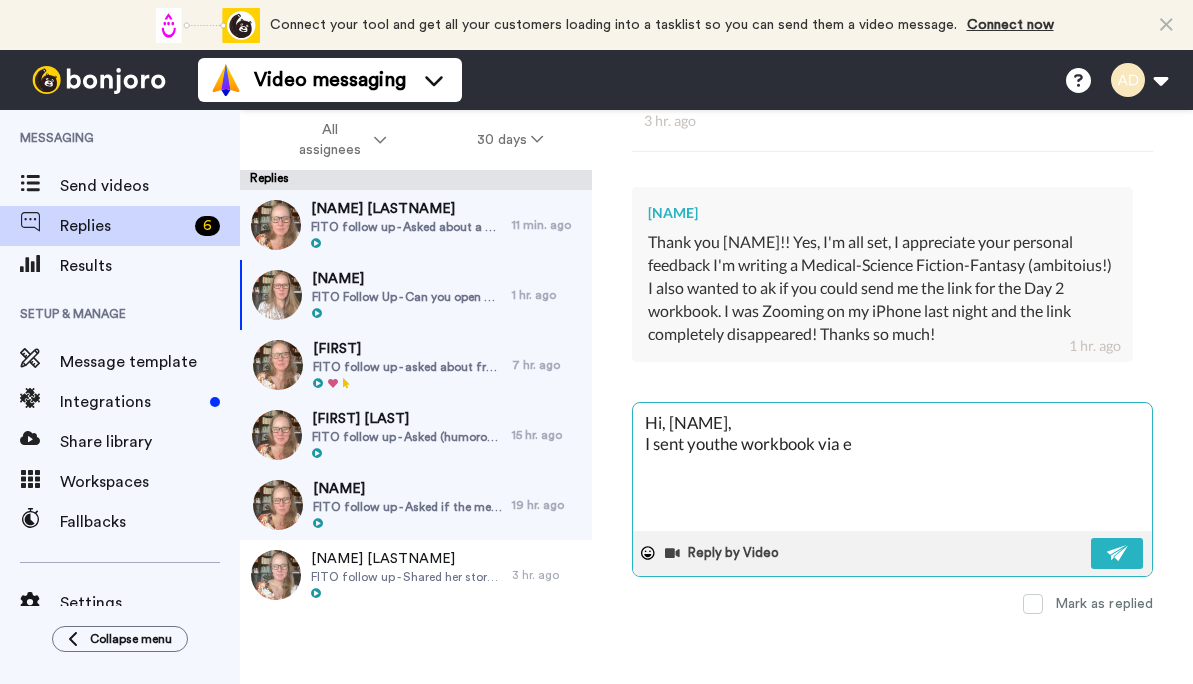 type on "x" 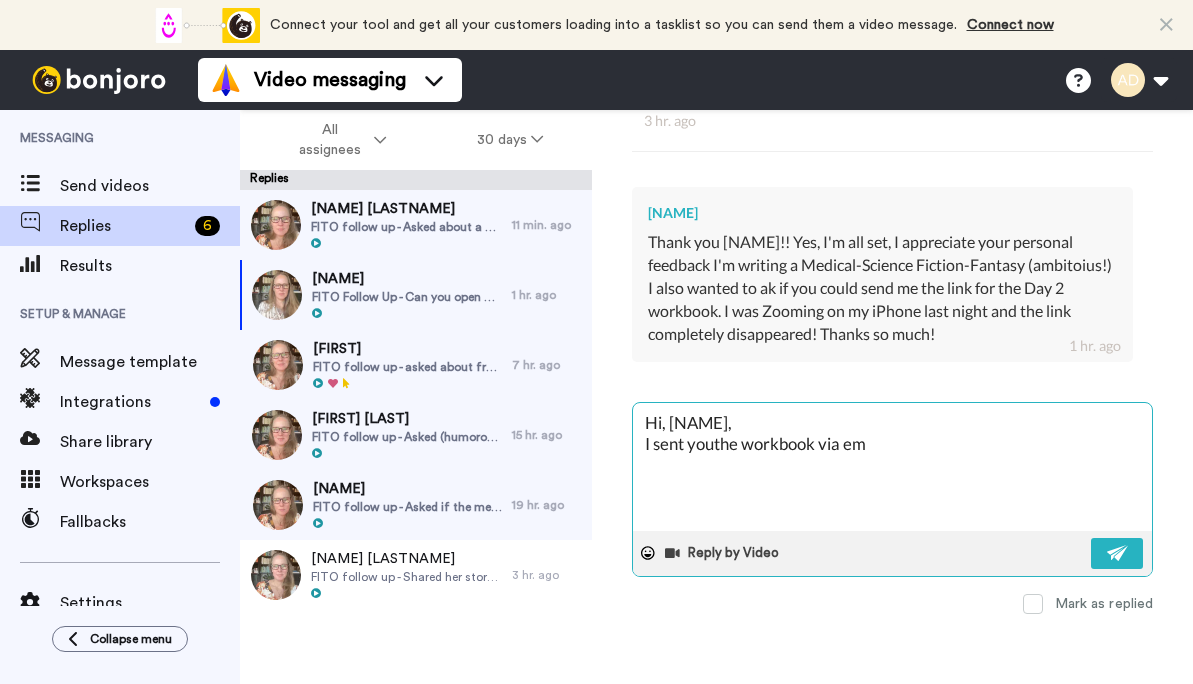 type on "x" 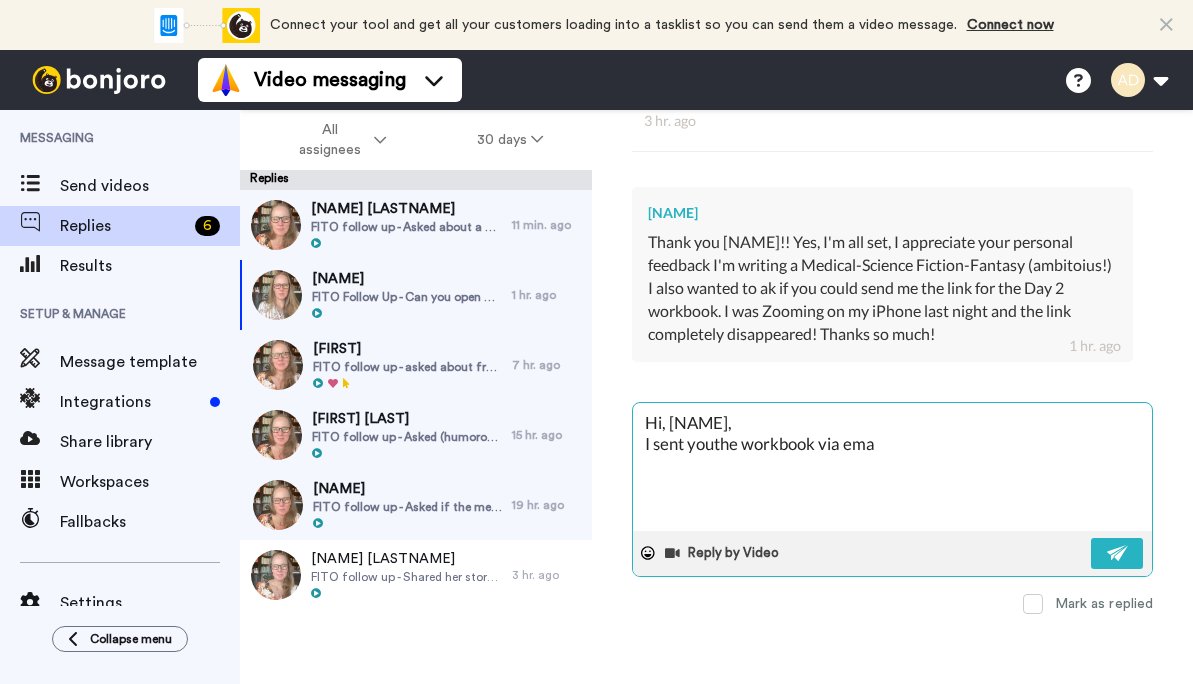 type on "x" 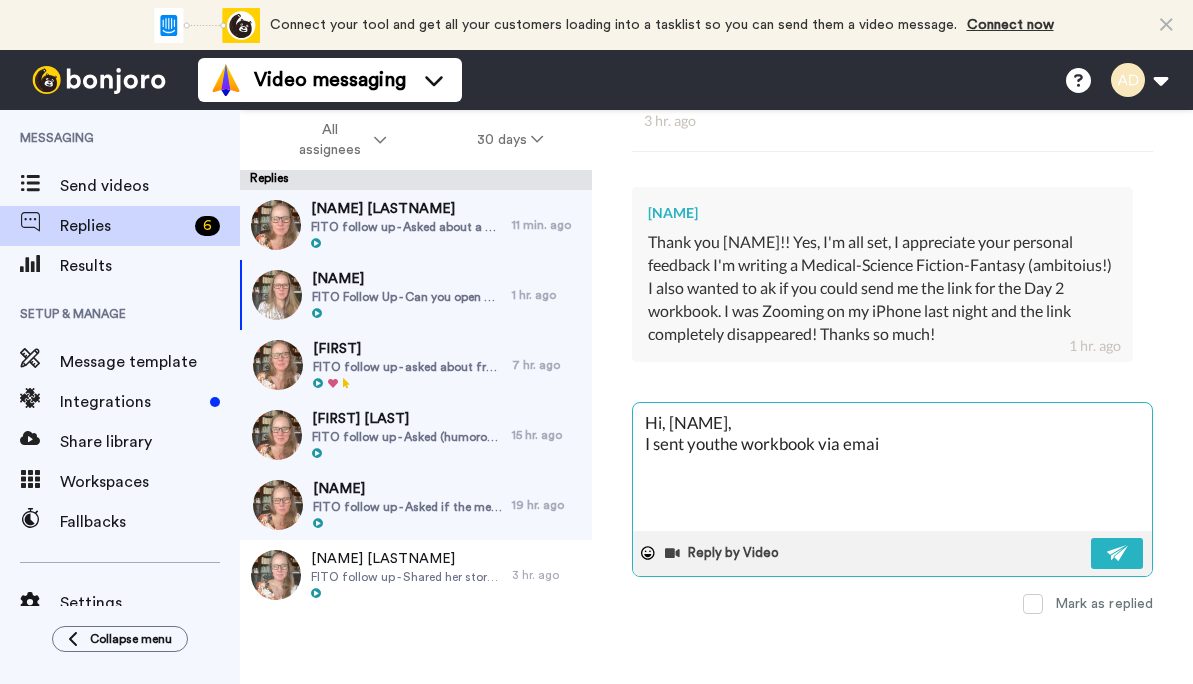 type on "x" 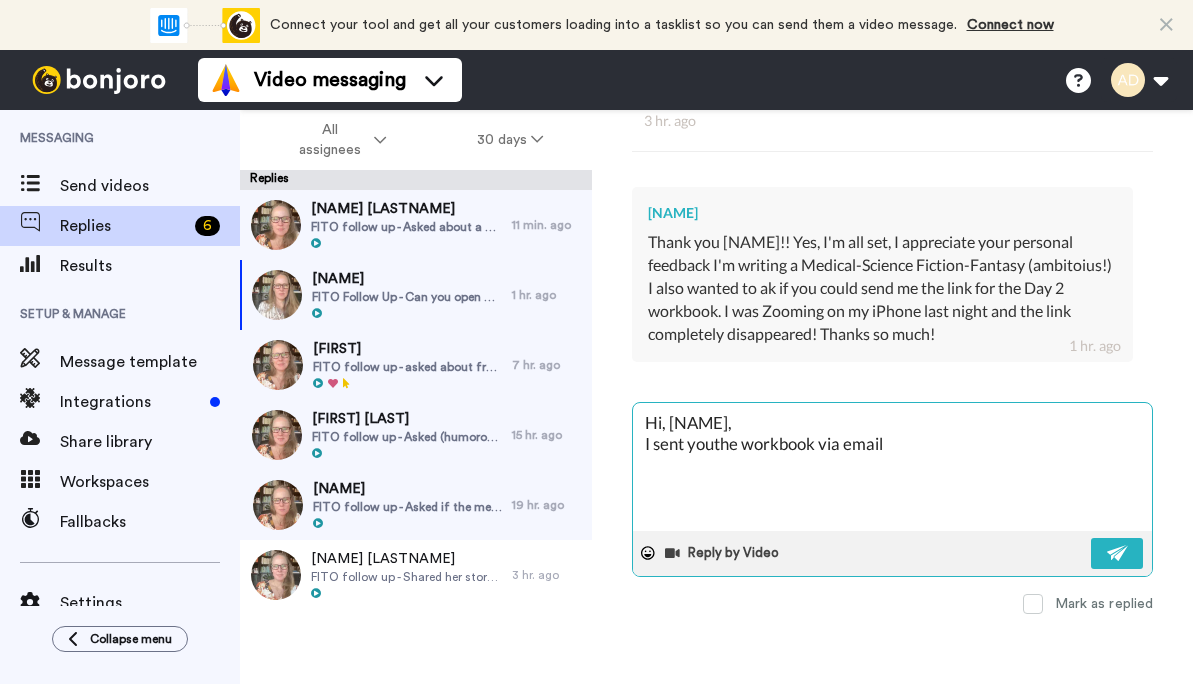 type on "x" 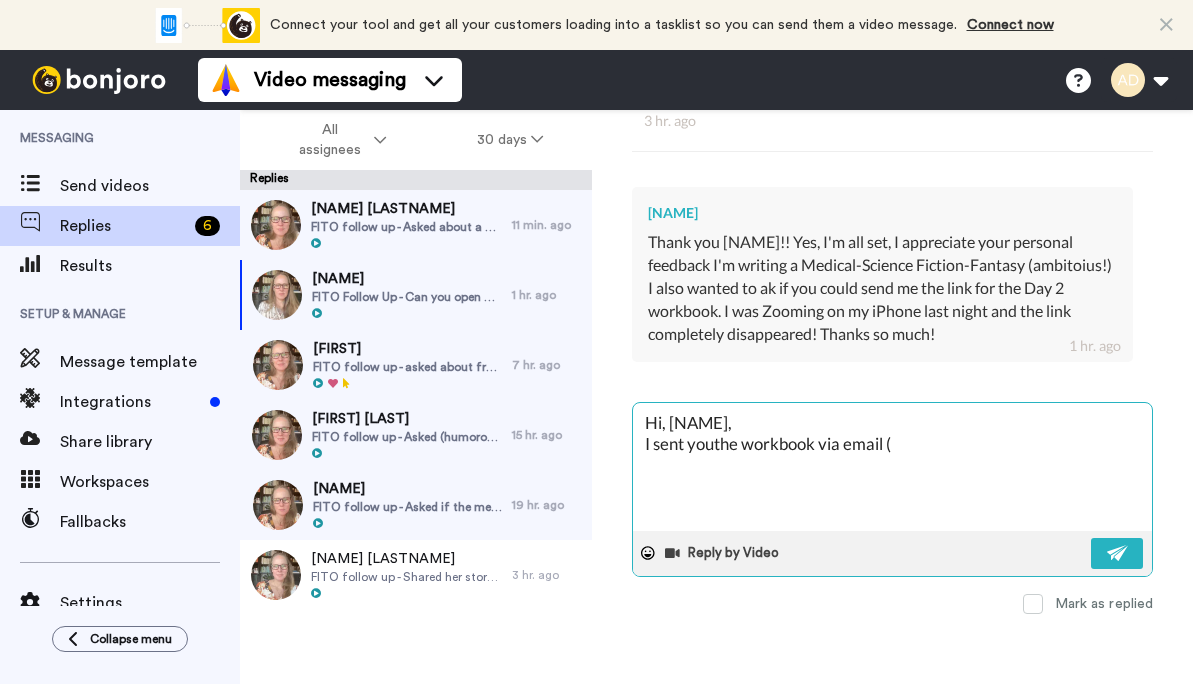 type on "x" 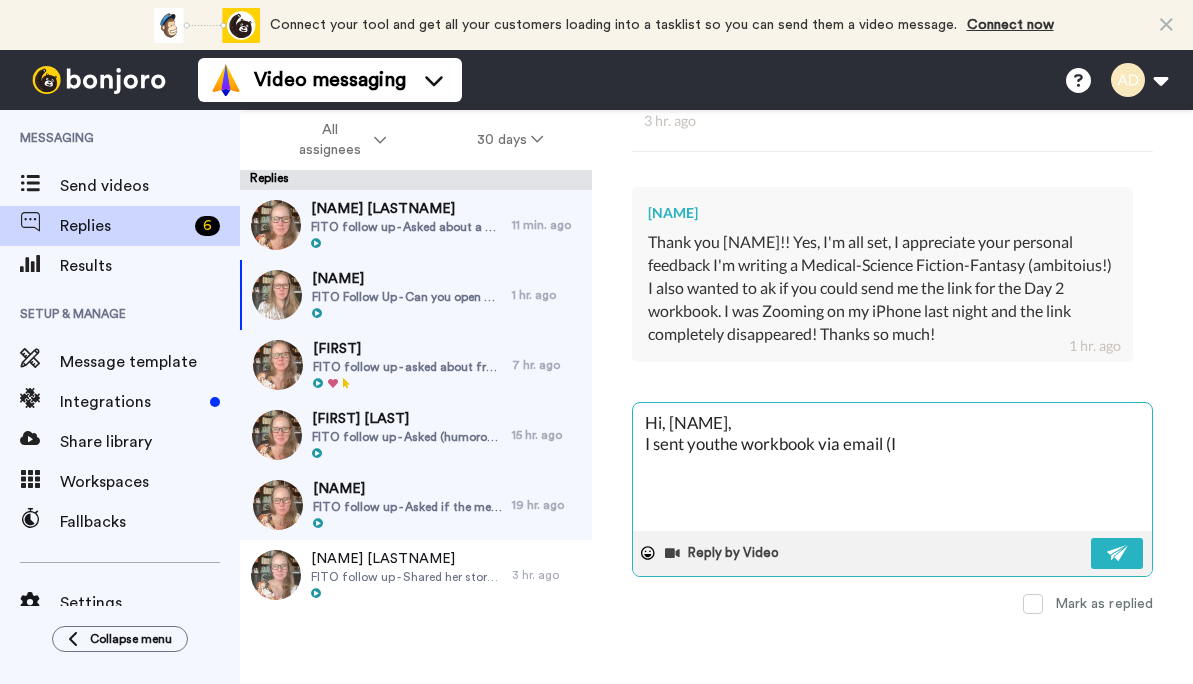 type on "x" 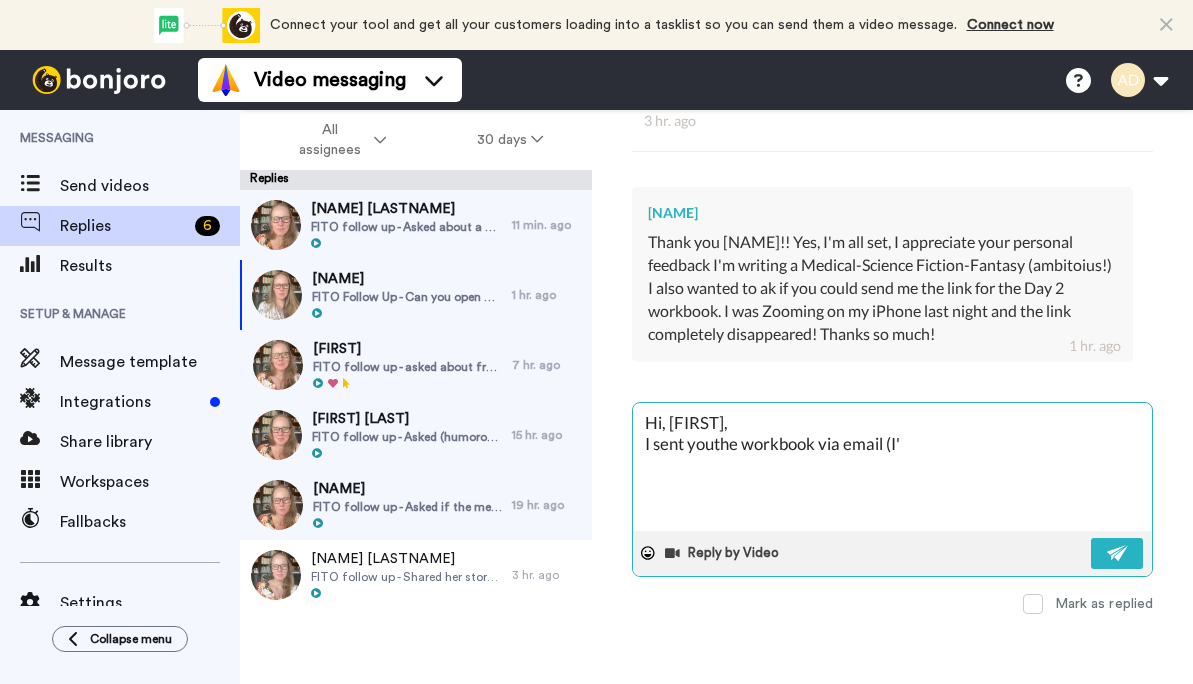 type on "x" 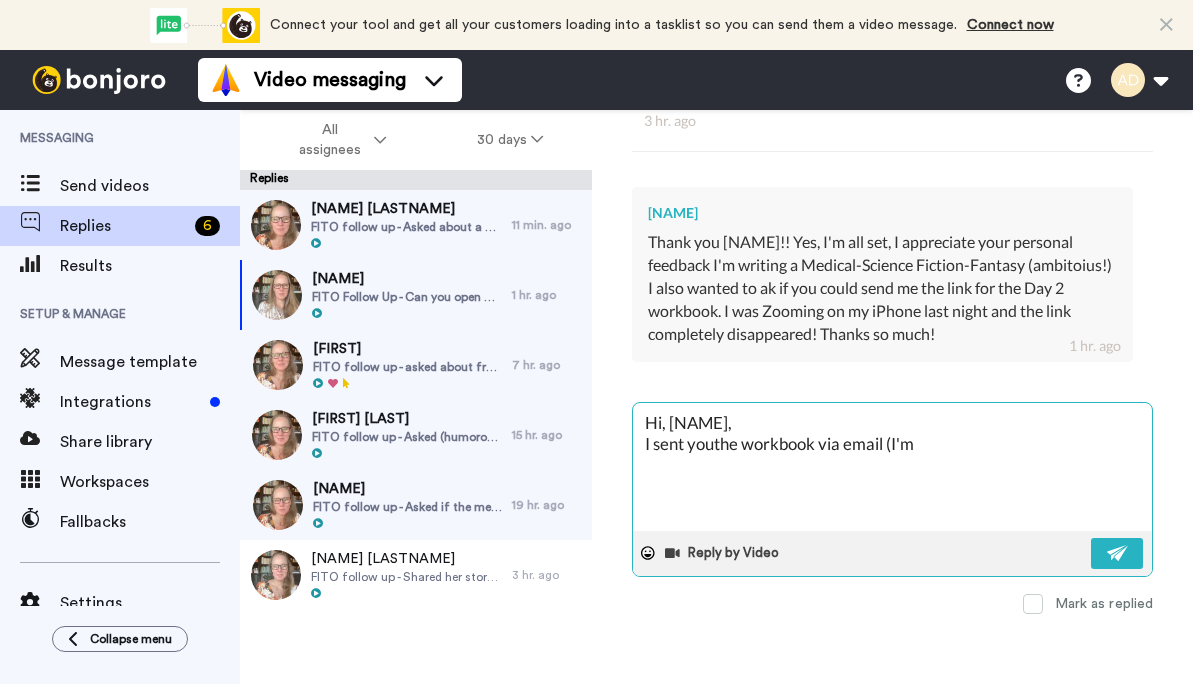 type on "x" 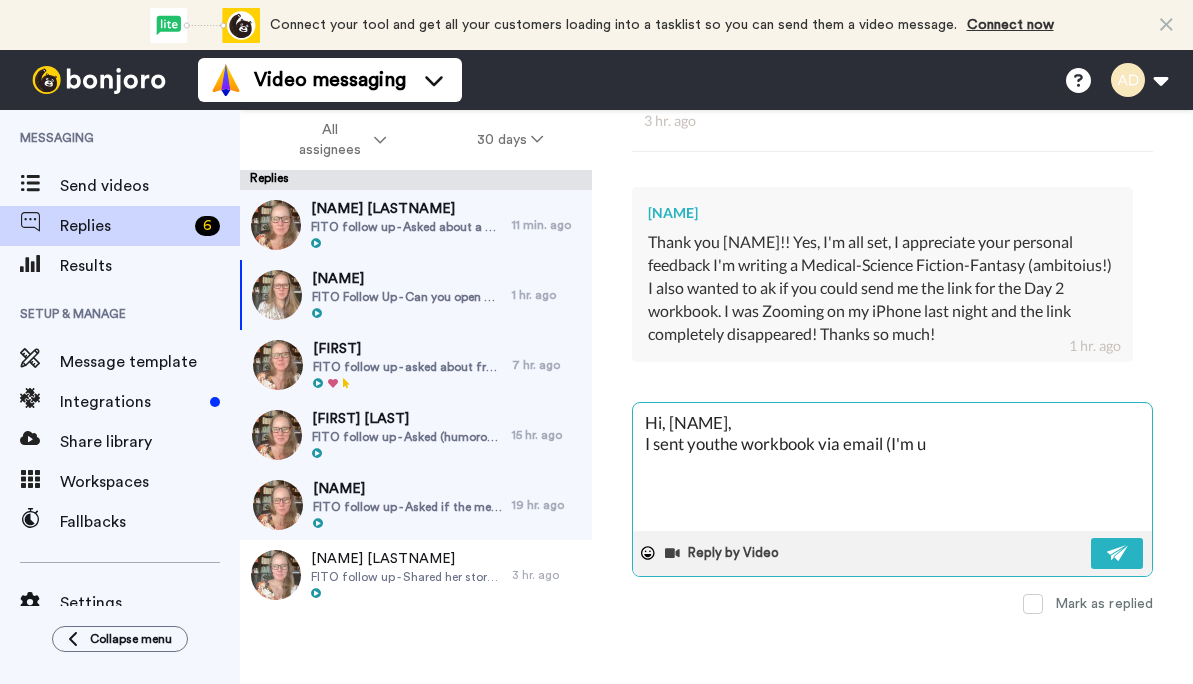 type on "x" 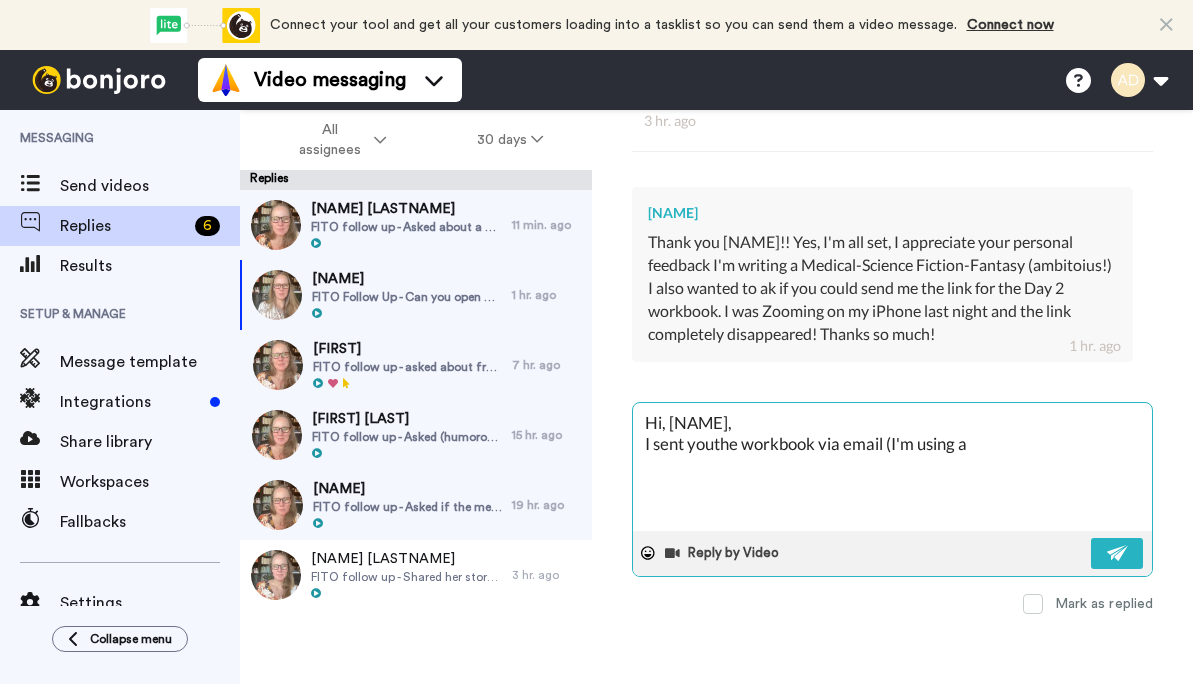 type on "x" 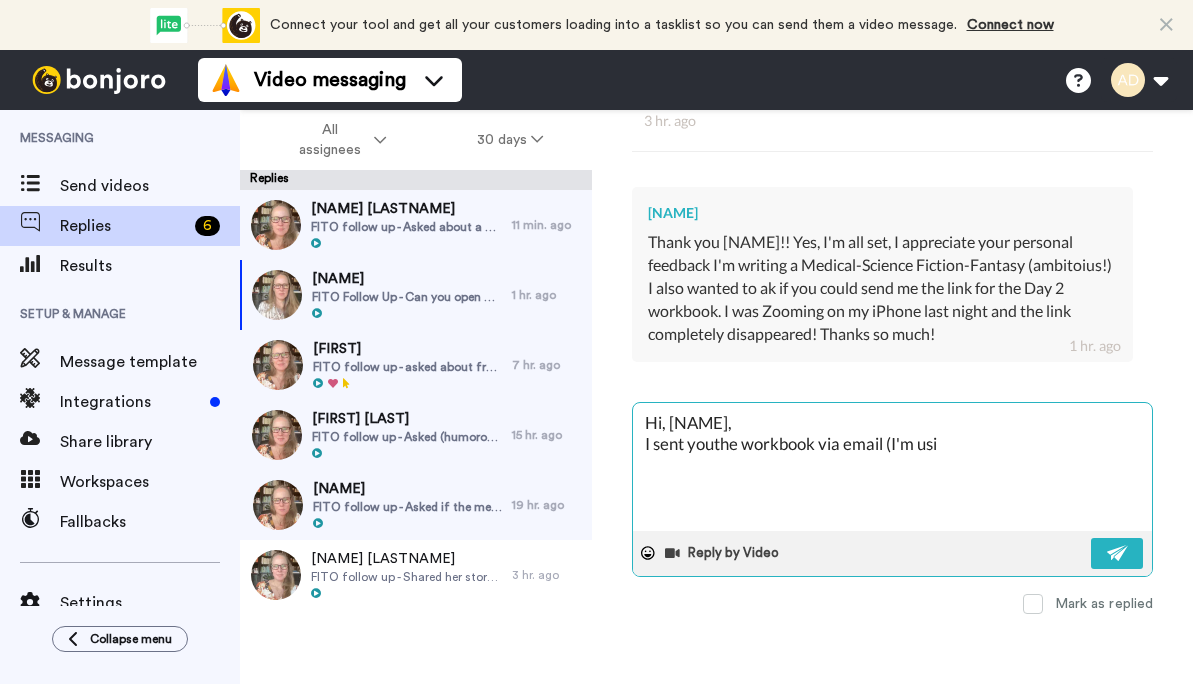type on "Hi, [NAME],
I sent youthe workbook via email (I'm usin" 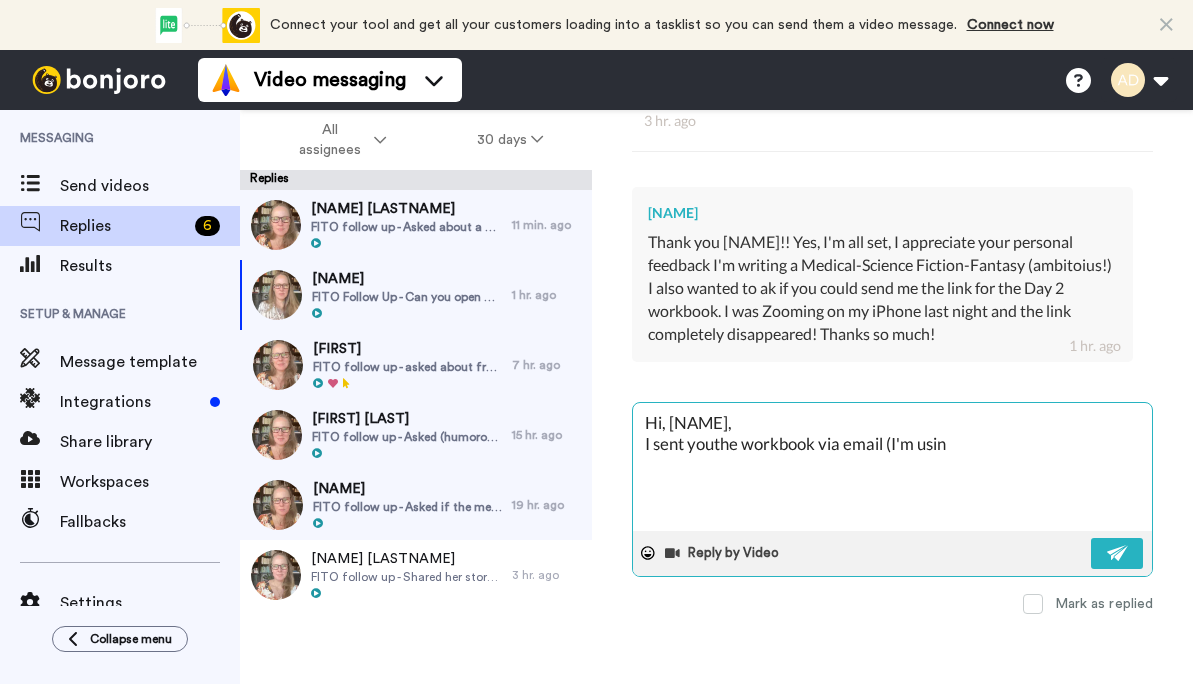 type on "x" 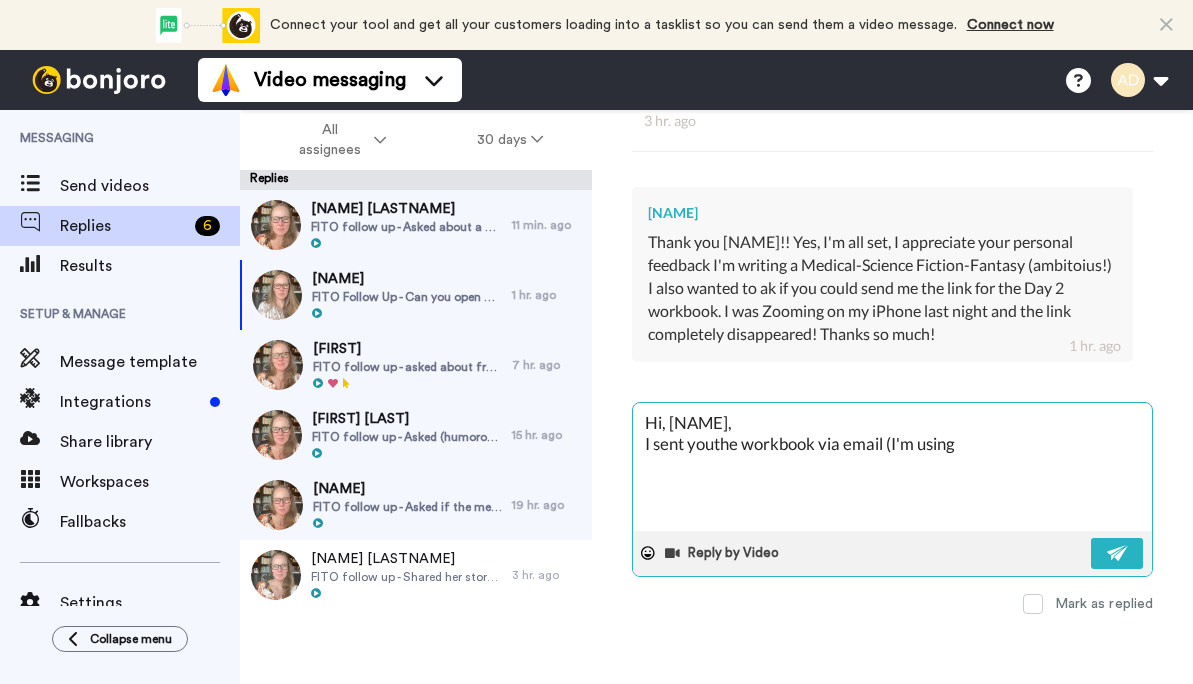 type on "x" 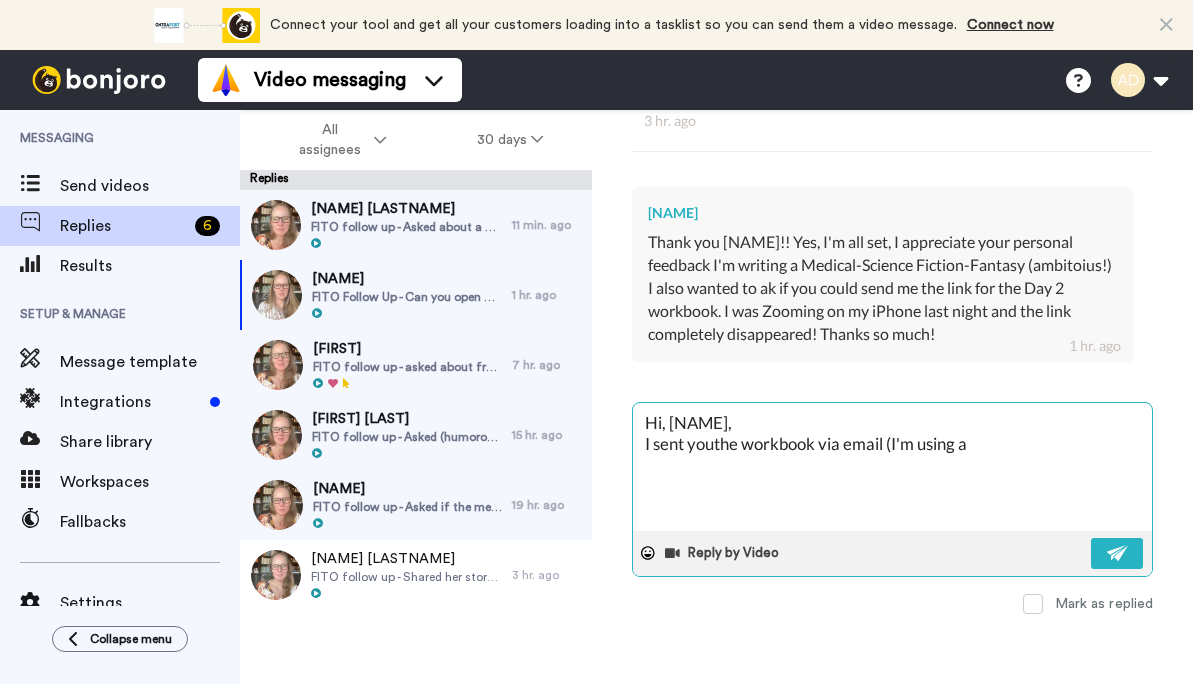type on "x" 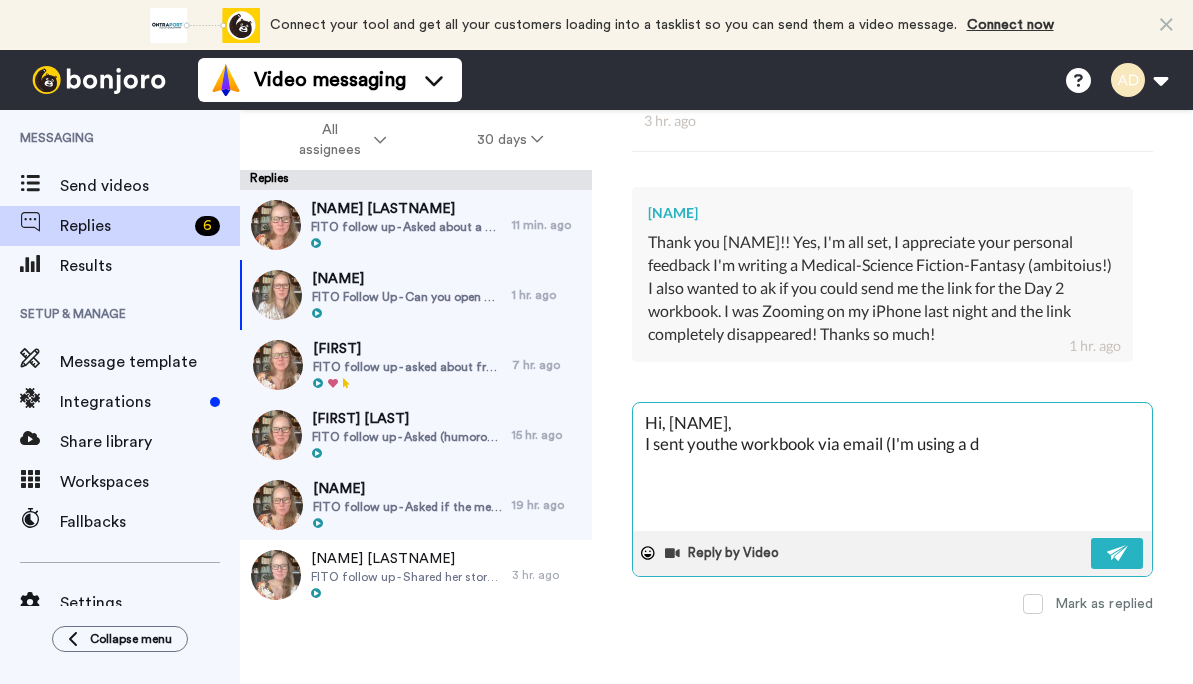 type on "Hi, [NAME],
I sent youthe workbook via email (I'm using a di" 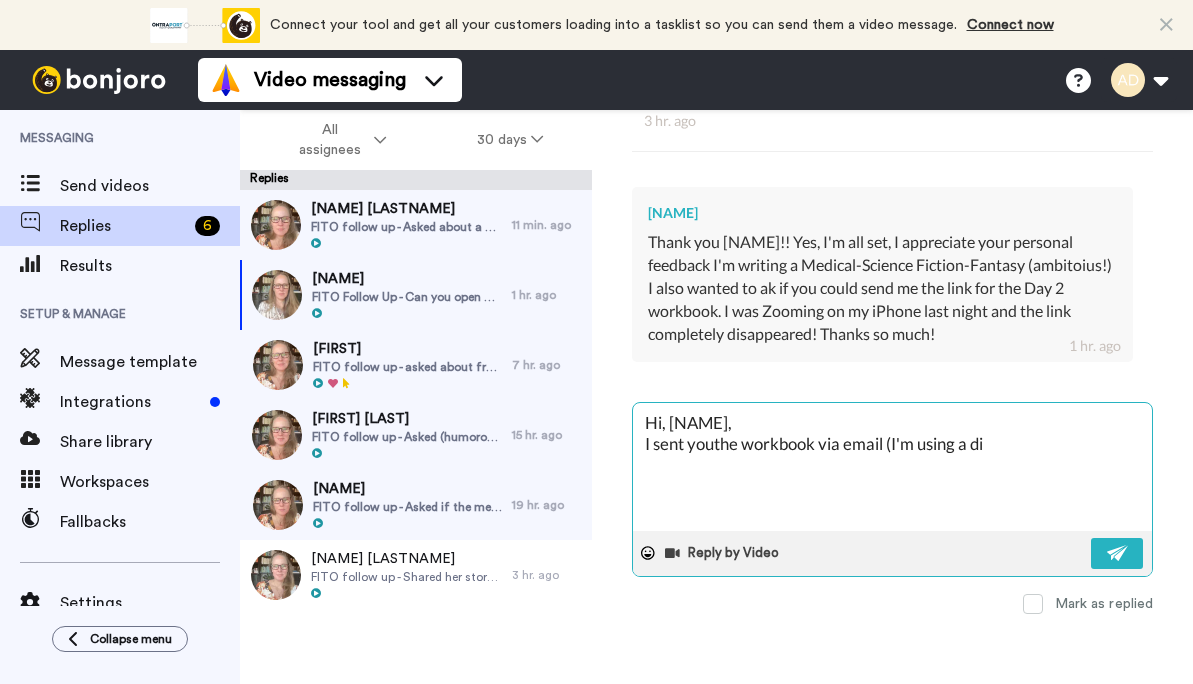 type on "x" 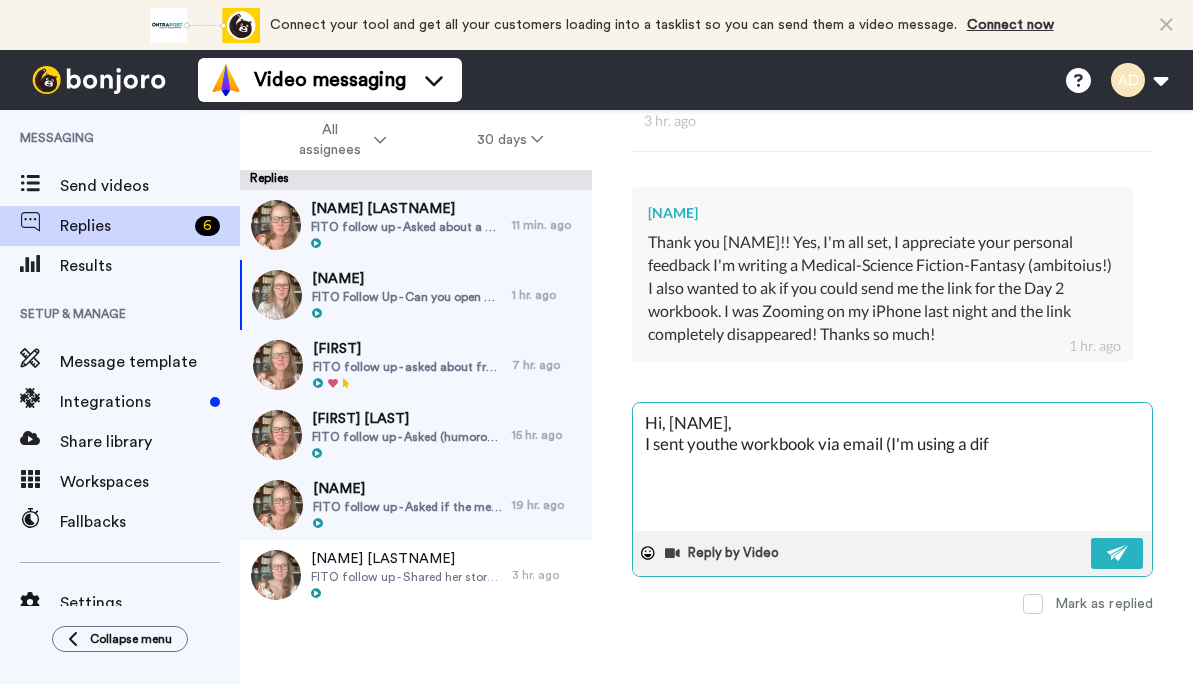 type on "x" 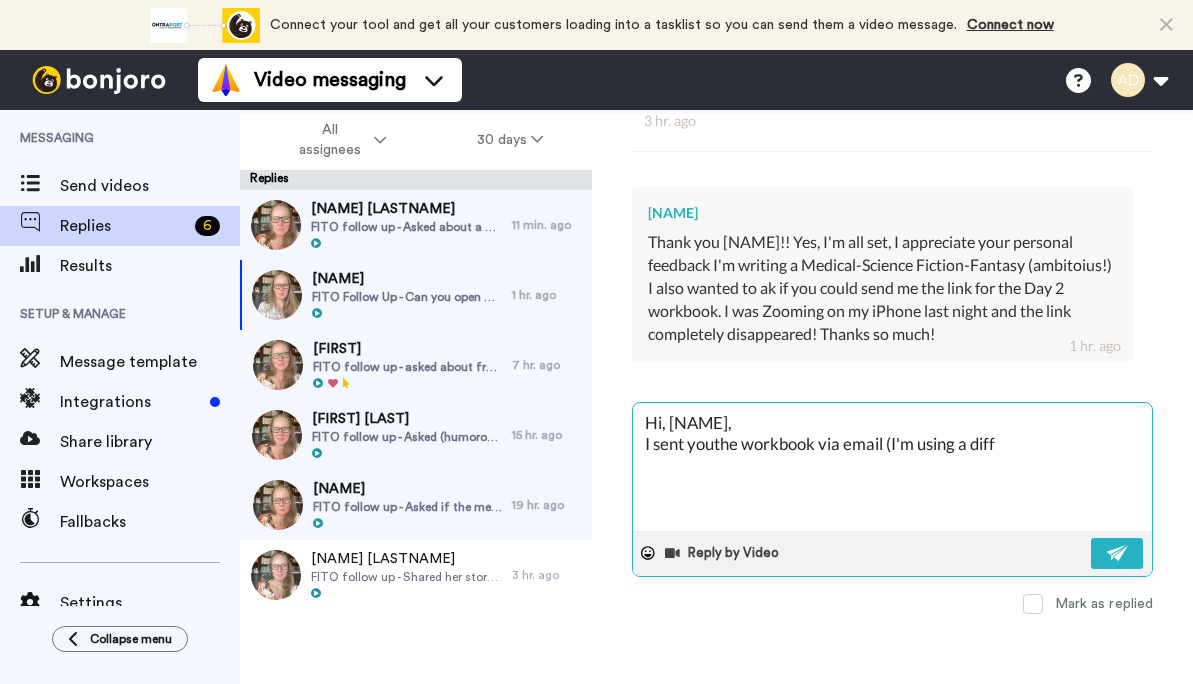 type on "x" 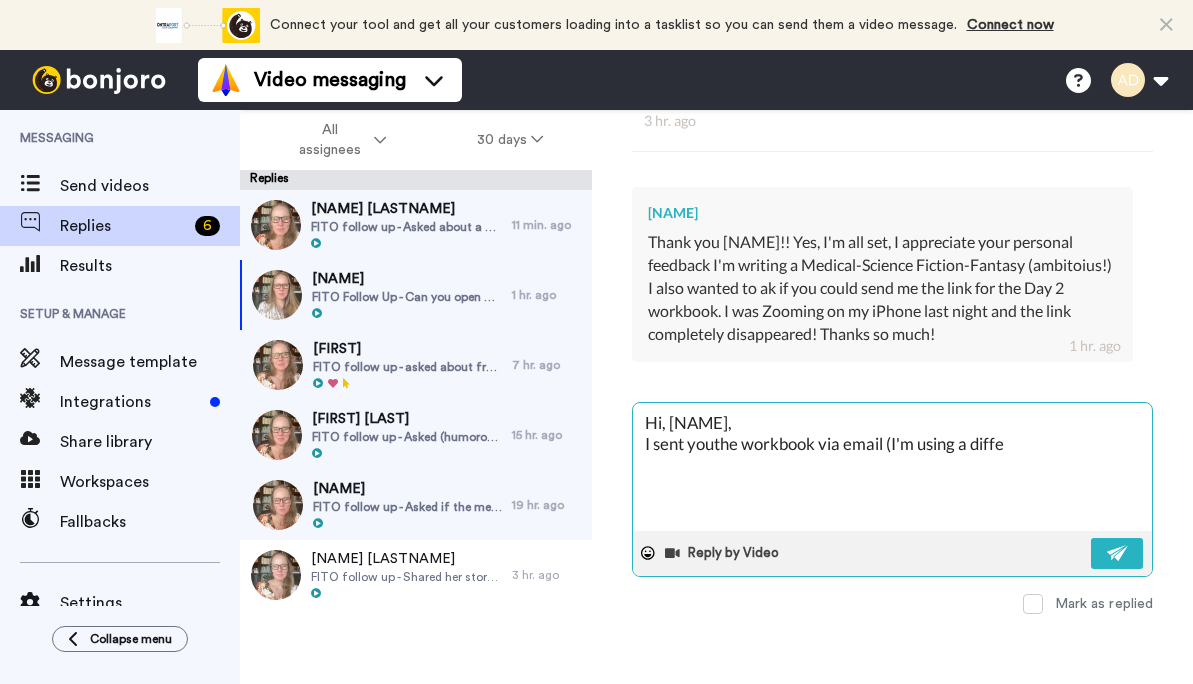 type on "x" 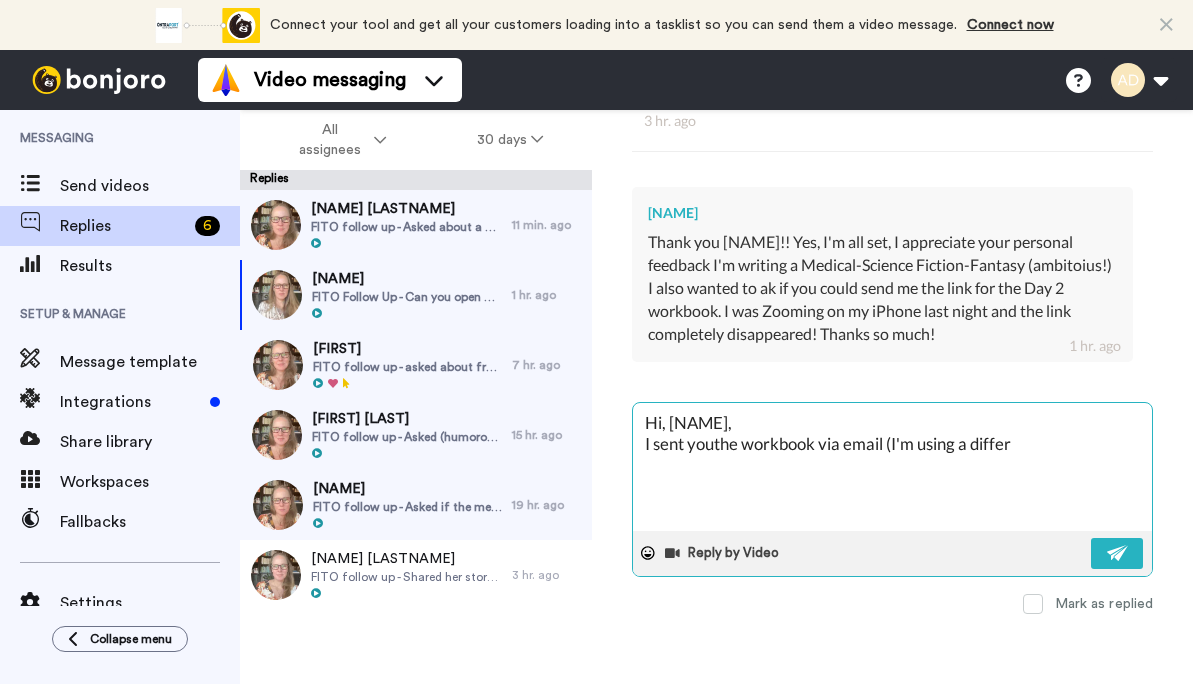 type on "x" 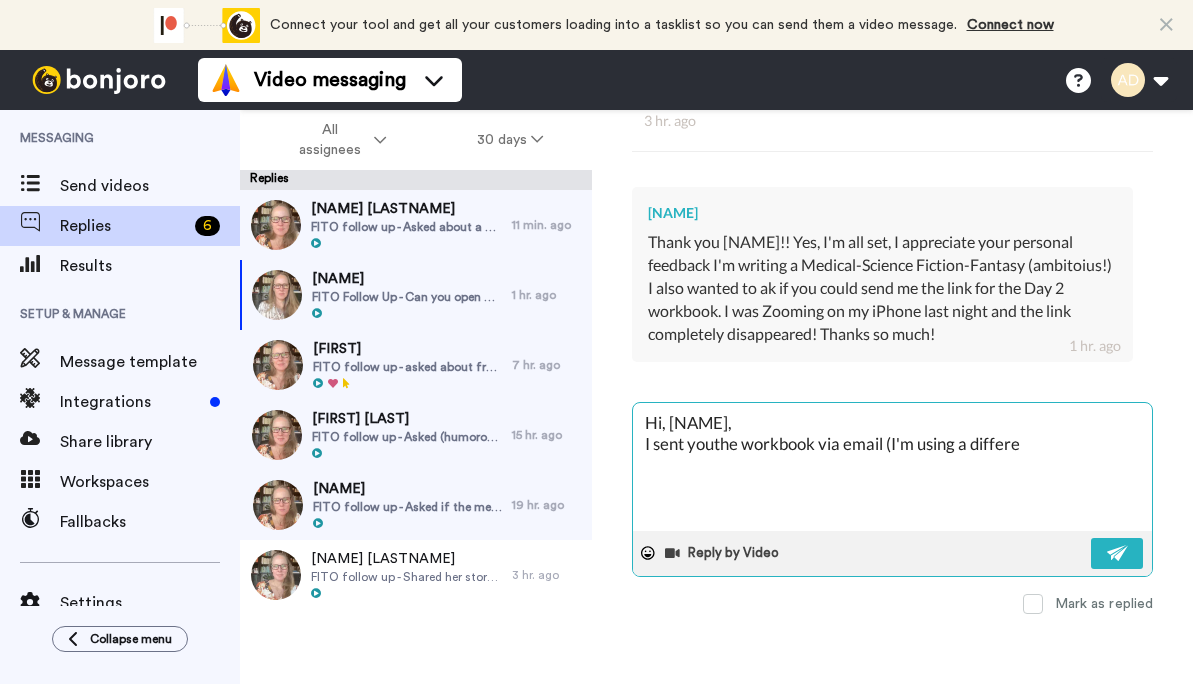 type on "x" 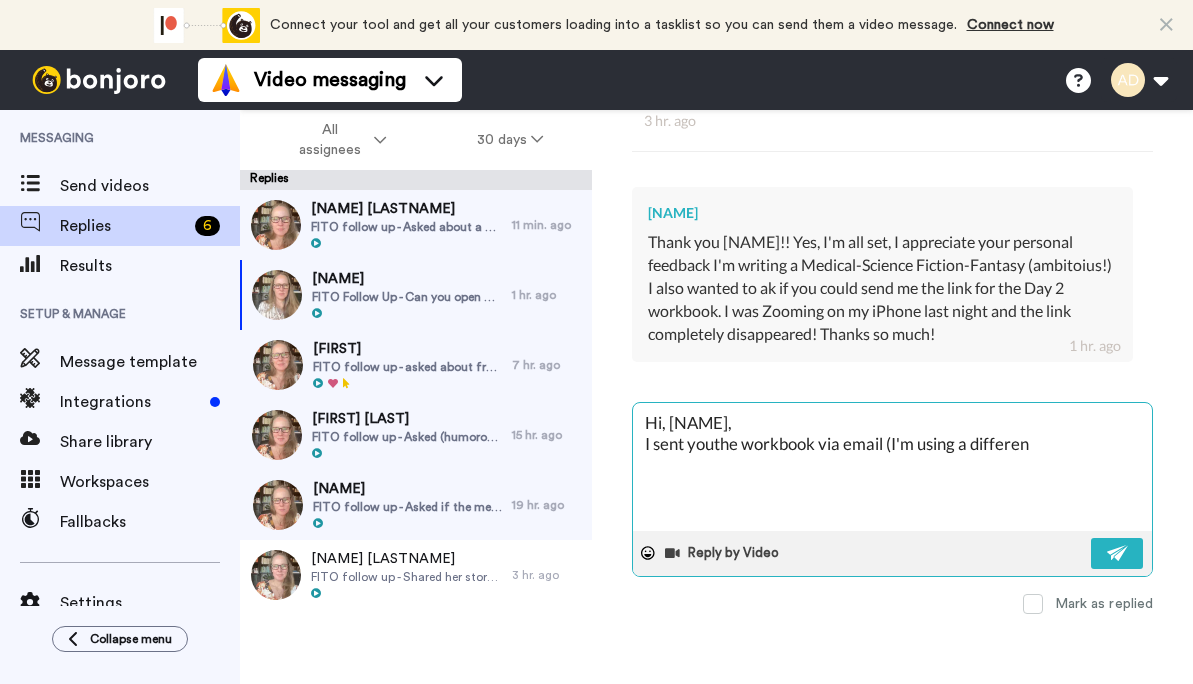 type on "x" 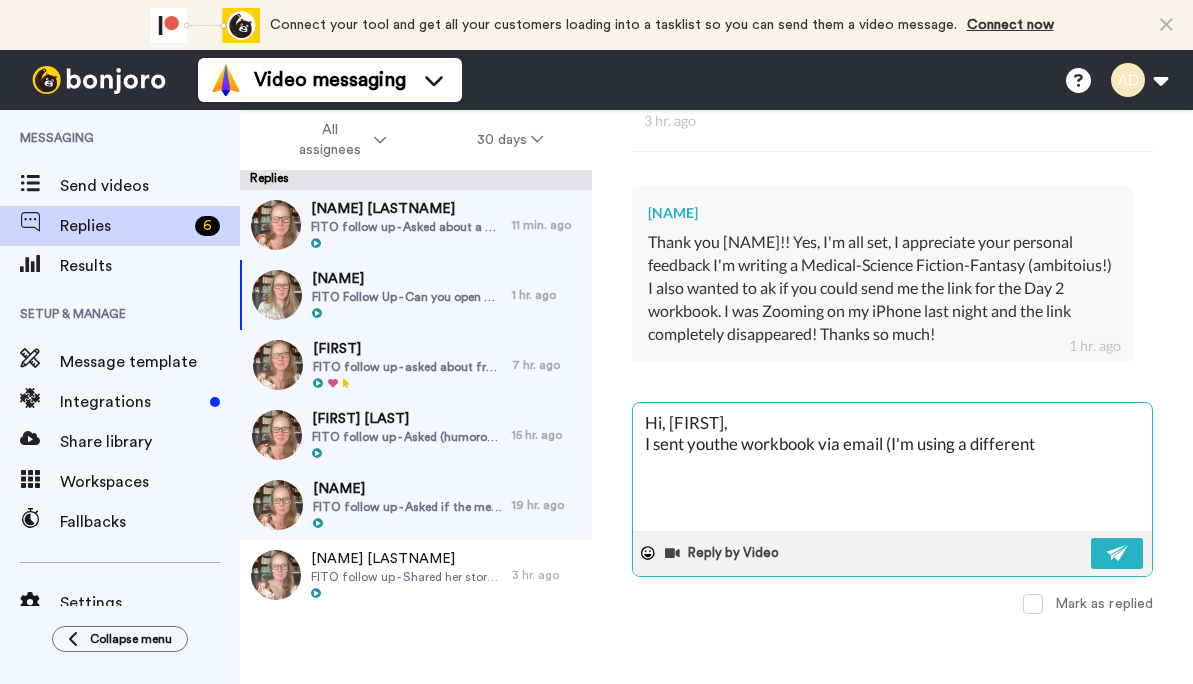 type on "x" 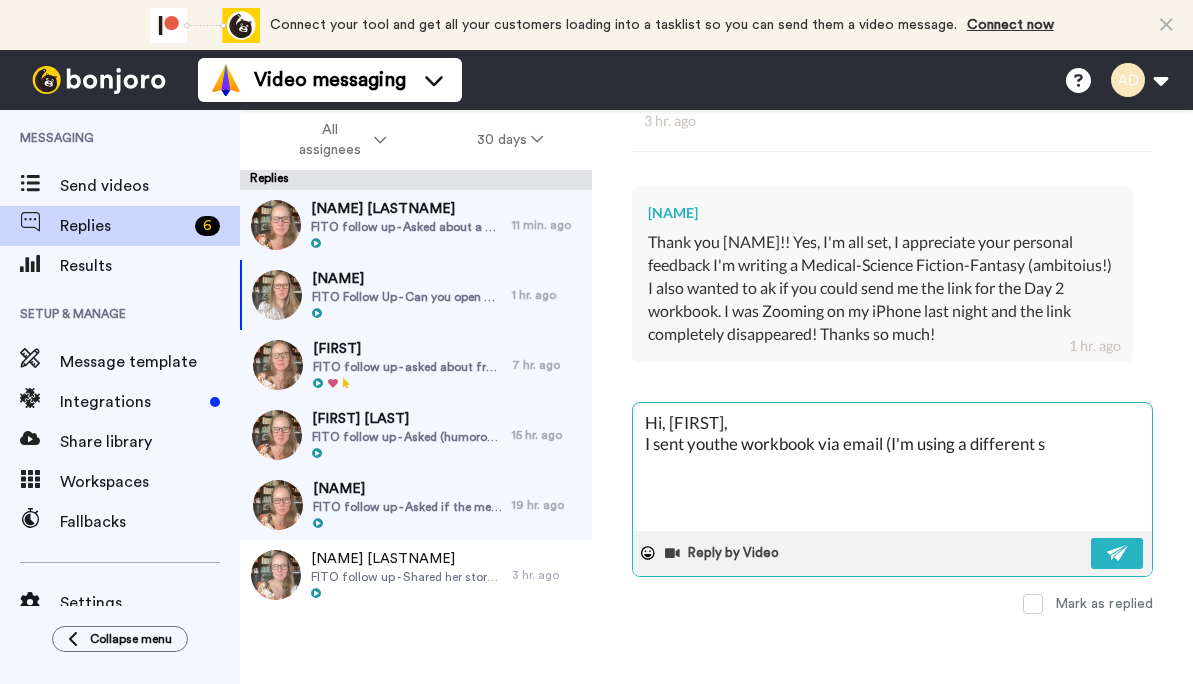 type on "Hi, [NAME],
I sent youthe workbook via email (I'm using a different se" 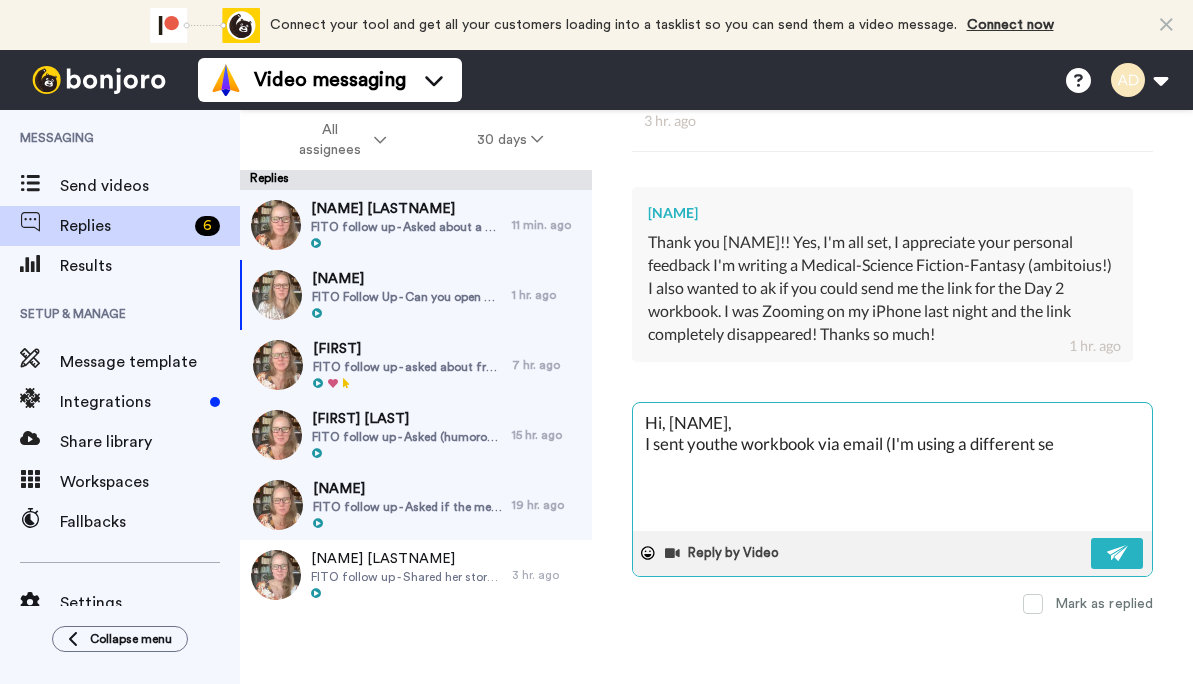 type on "x" 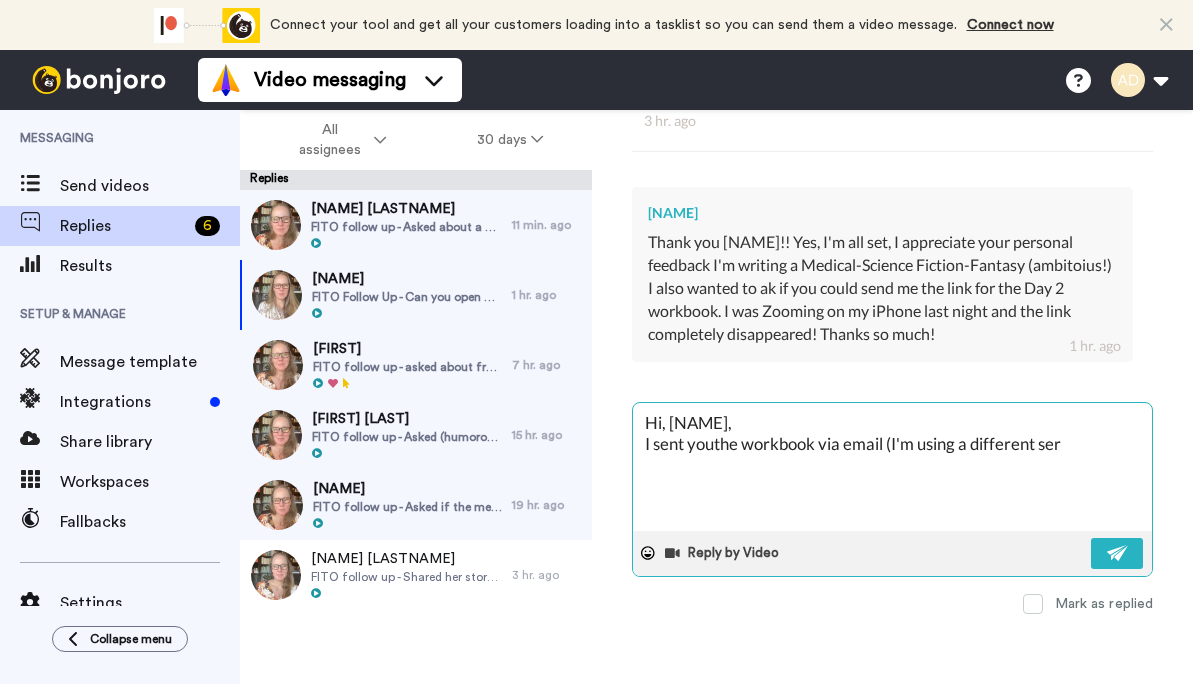 type on "x" 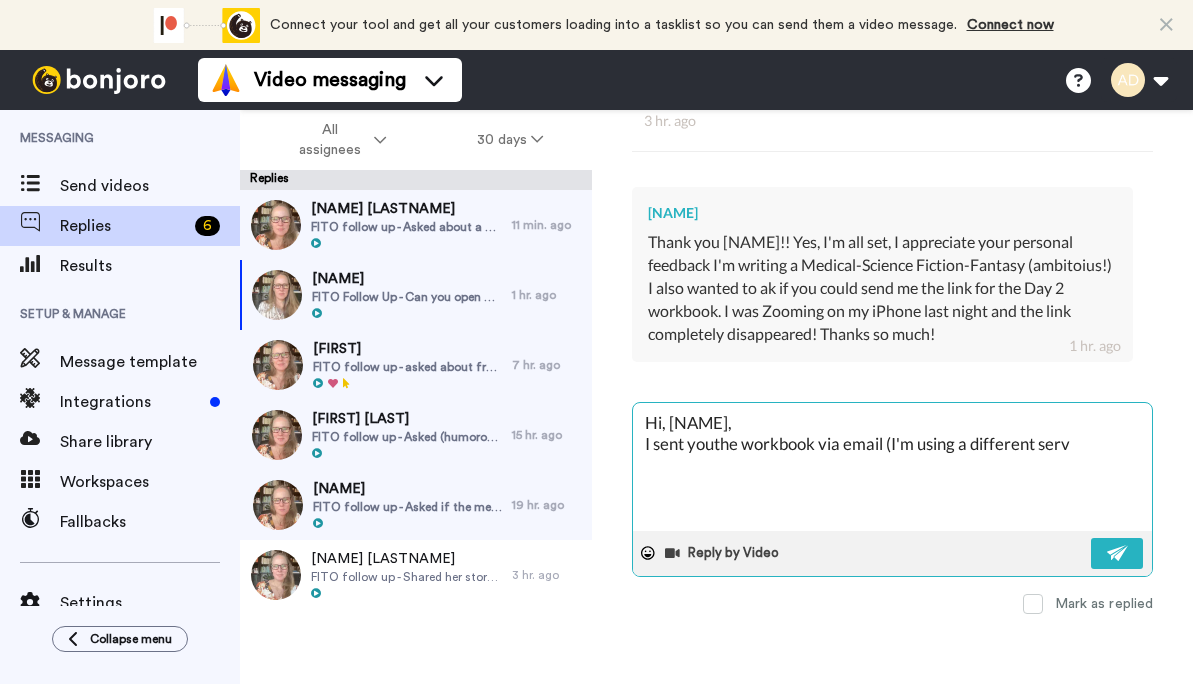 type on "x" 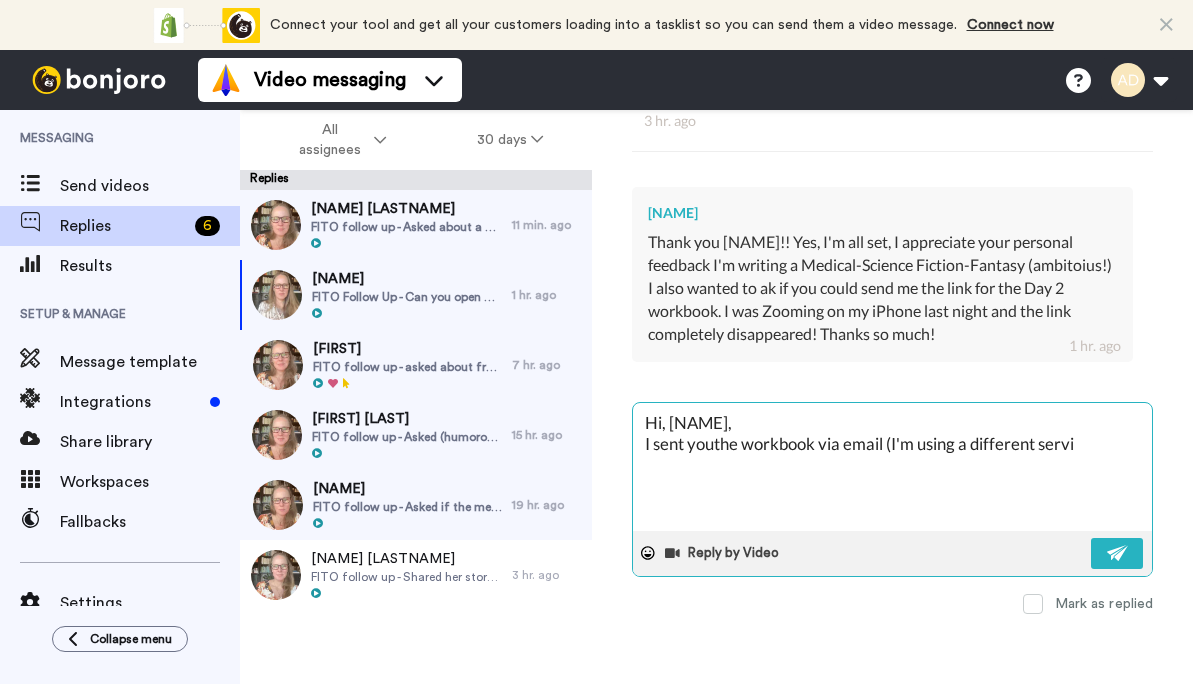 type on "x" 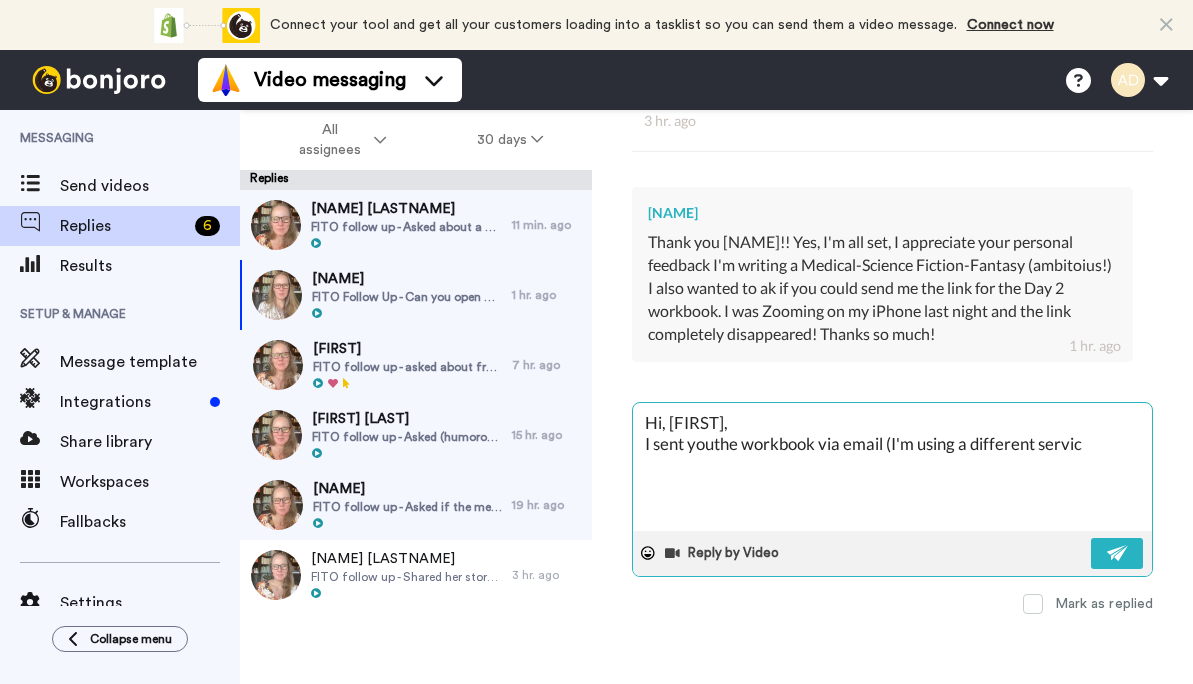 type on "x" 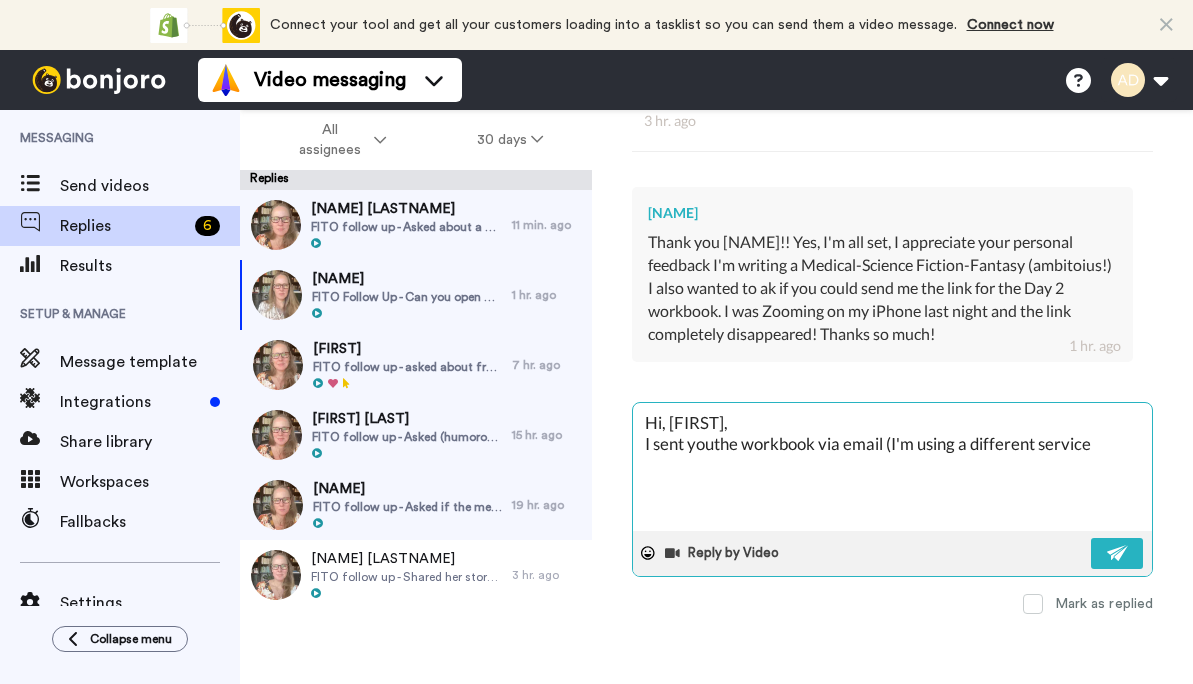 type on "x" 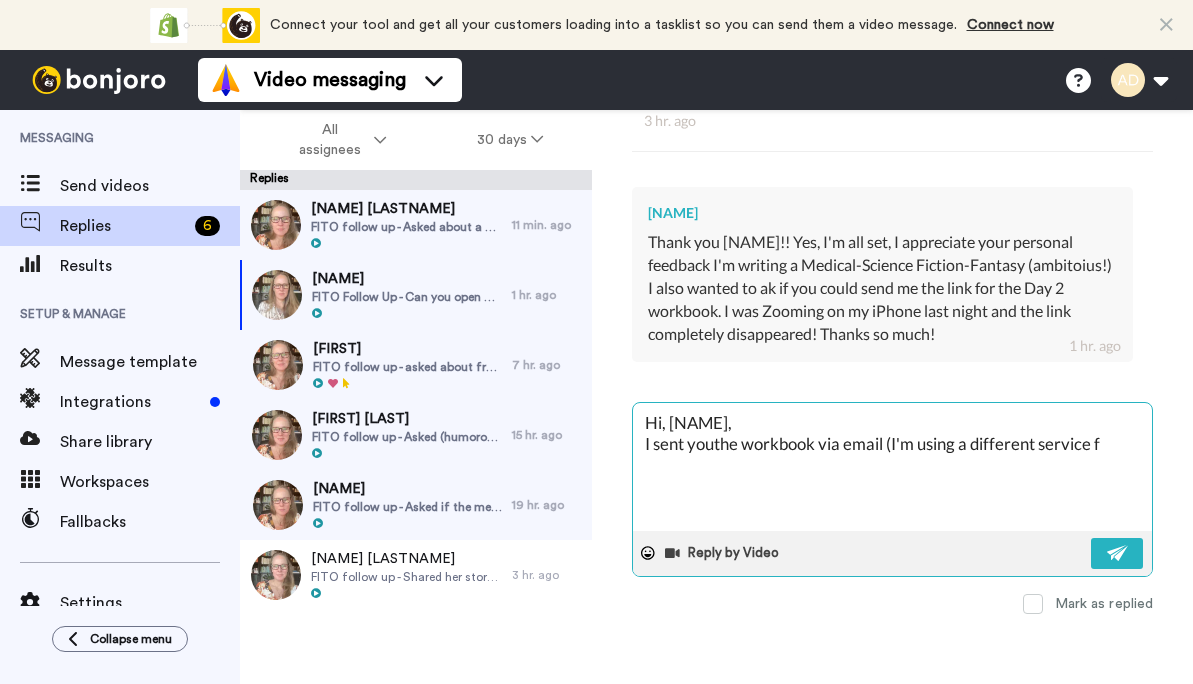 type on "x" 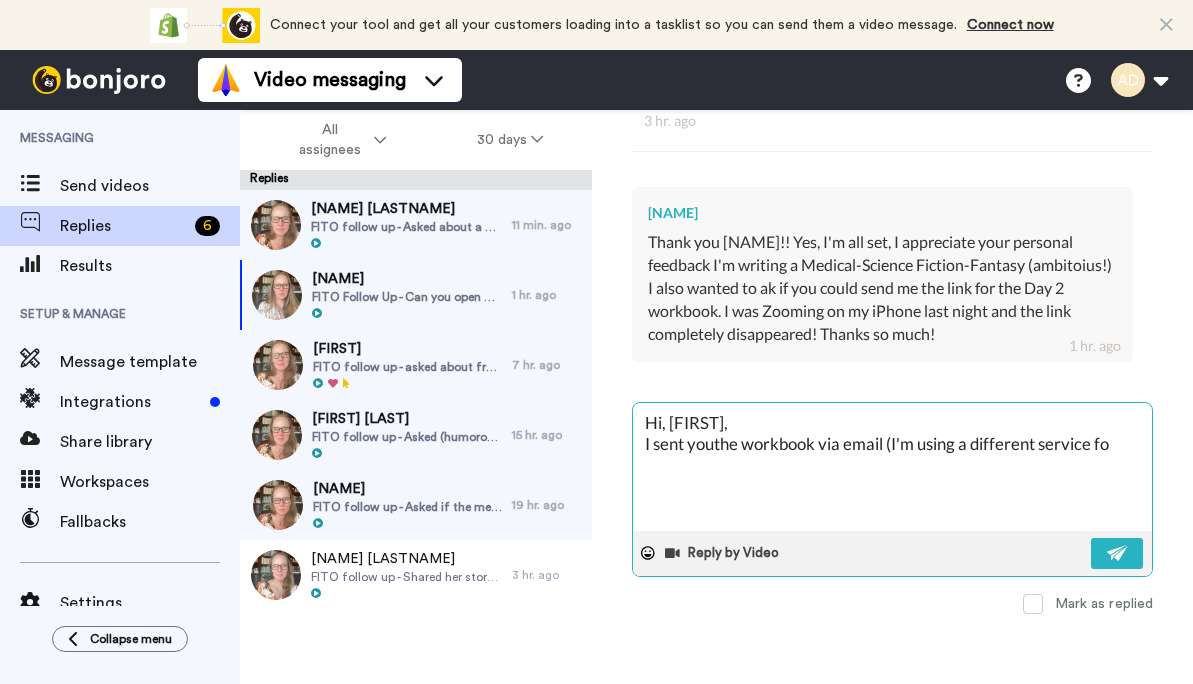 type on "x" 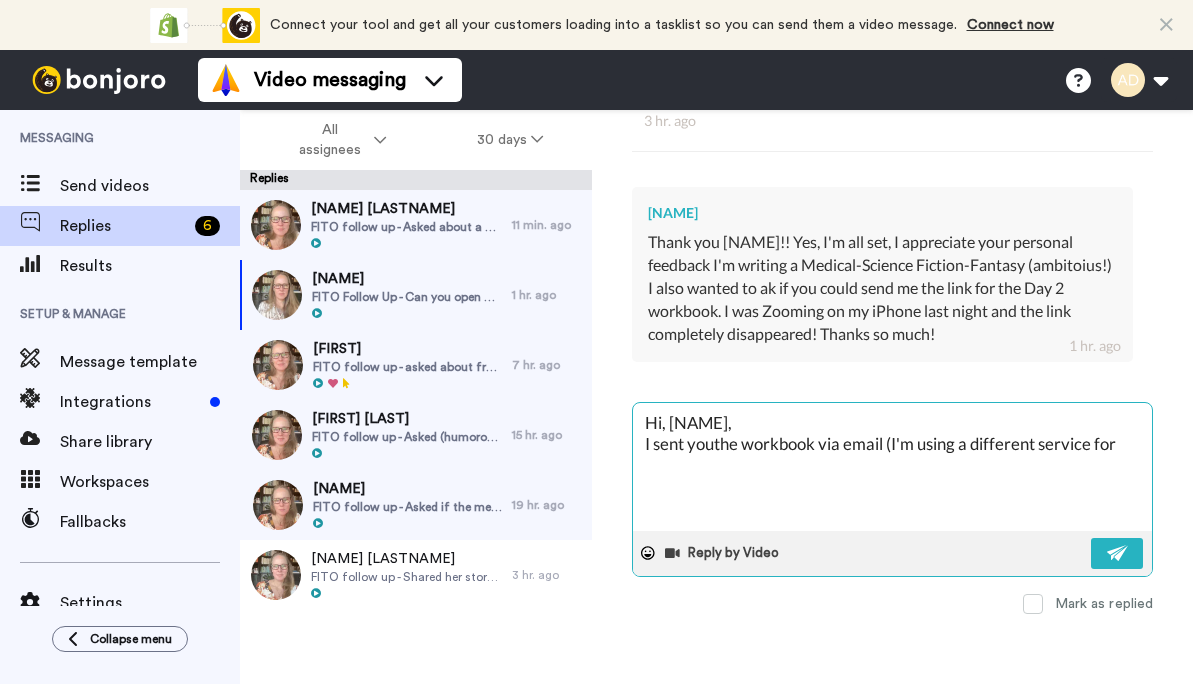 type on "x" 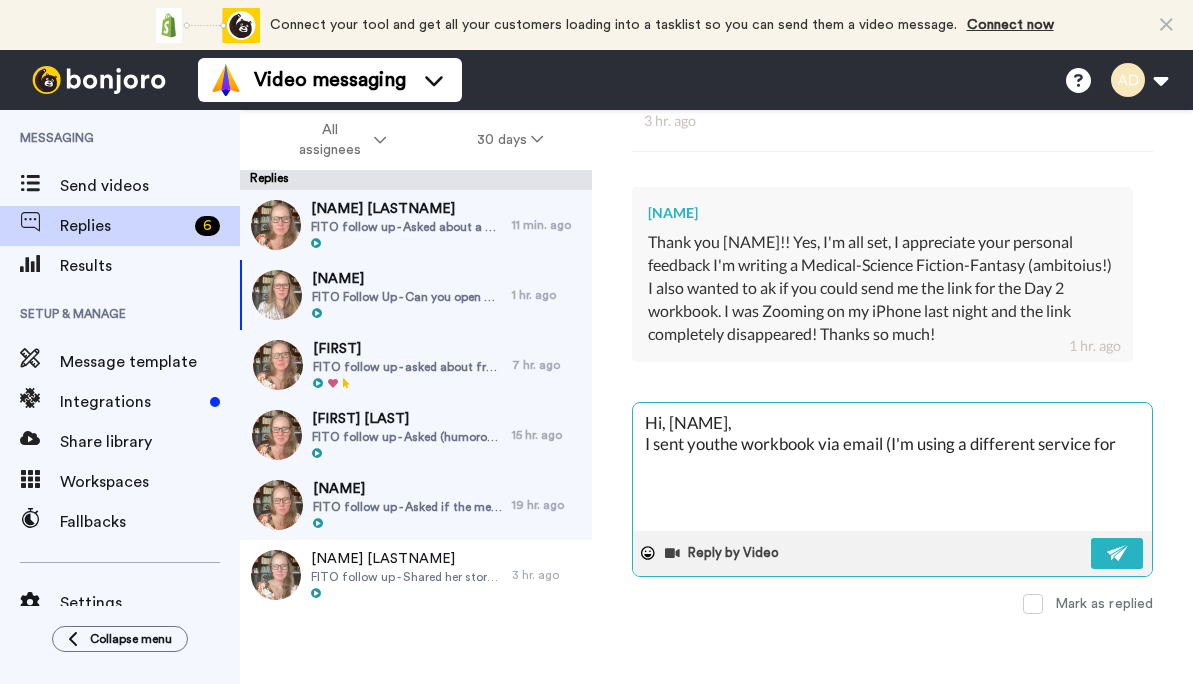 type on "x" 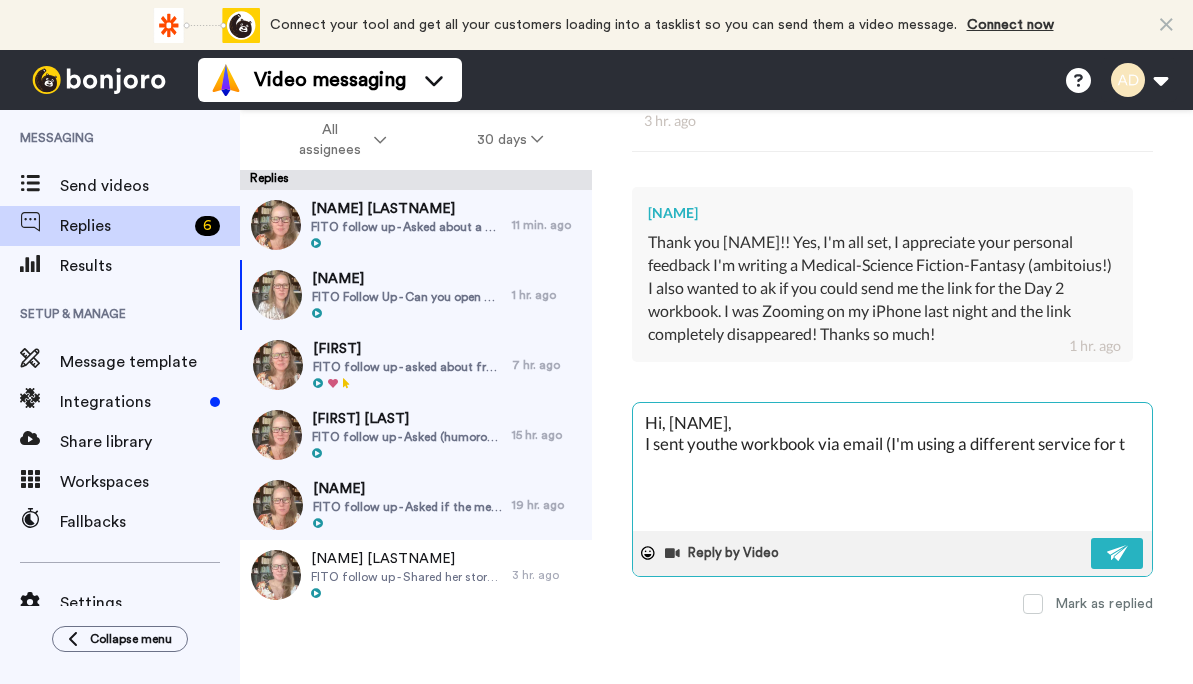 type on "x" 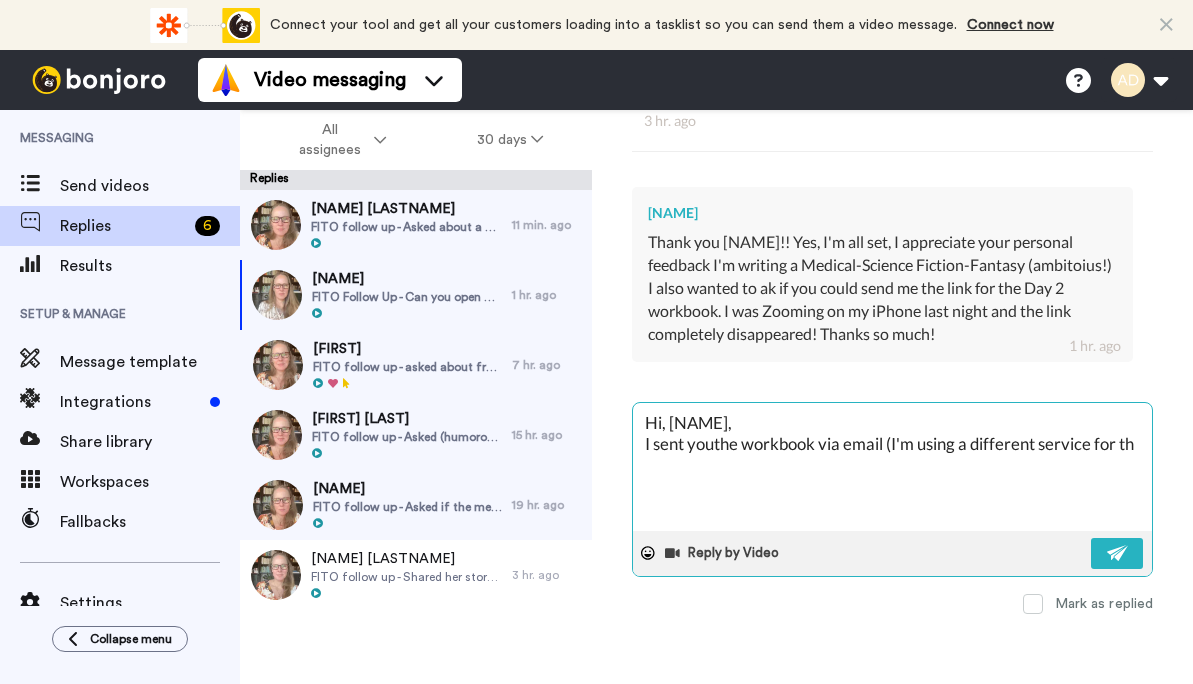 type on "x" 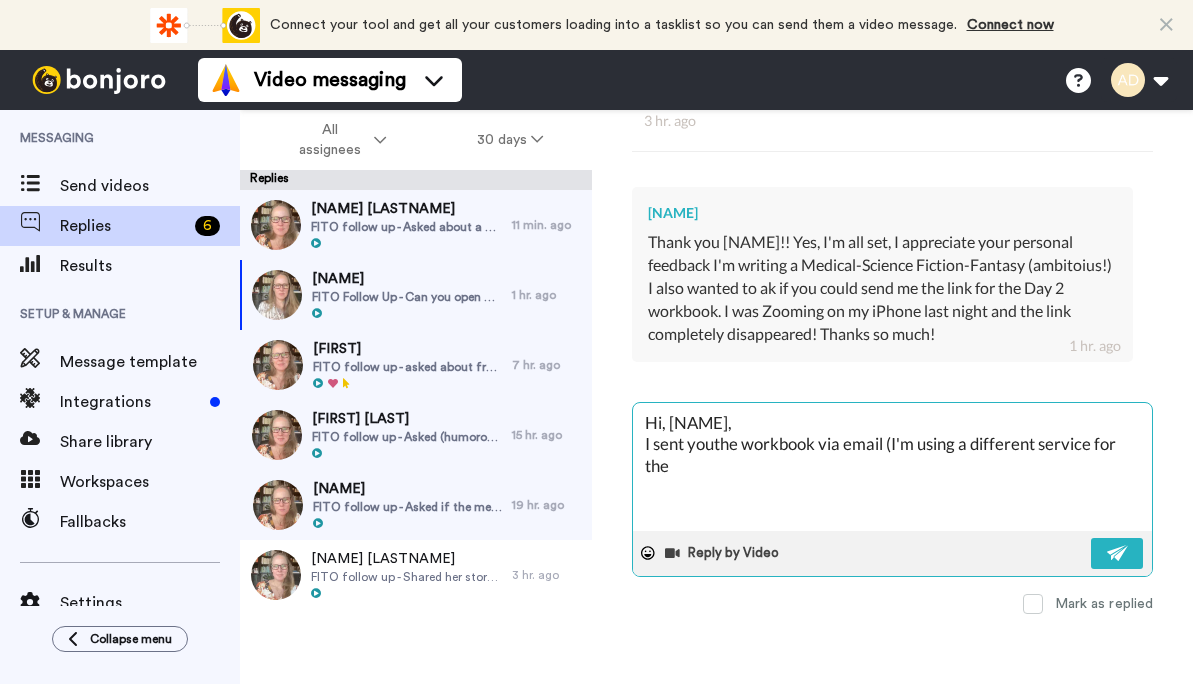 type on "Hi, [NAME],
I sent youthe workbook via email (I'm using a different service for thes" 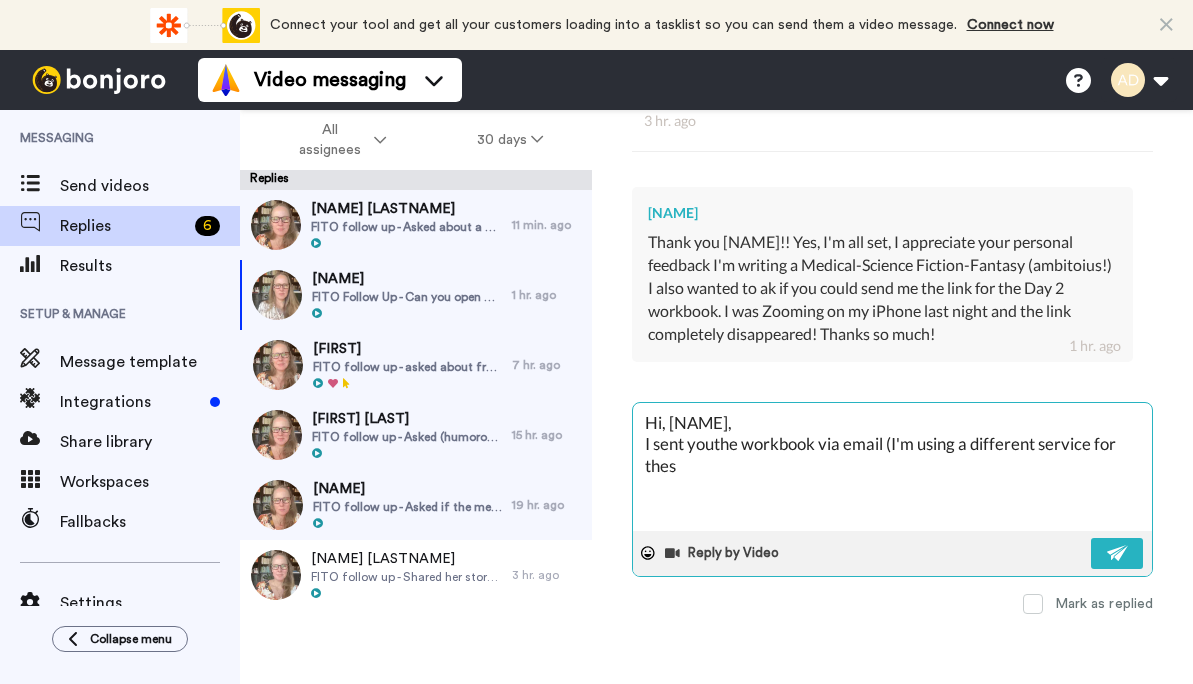 type on "x" 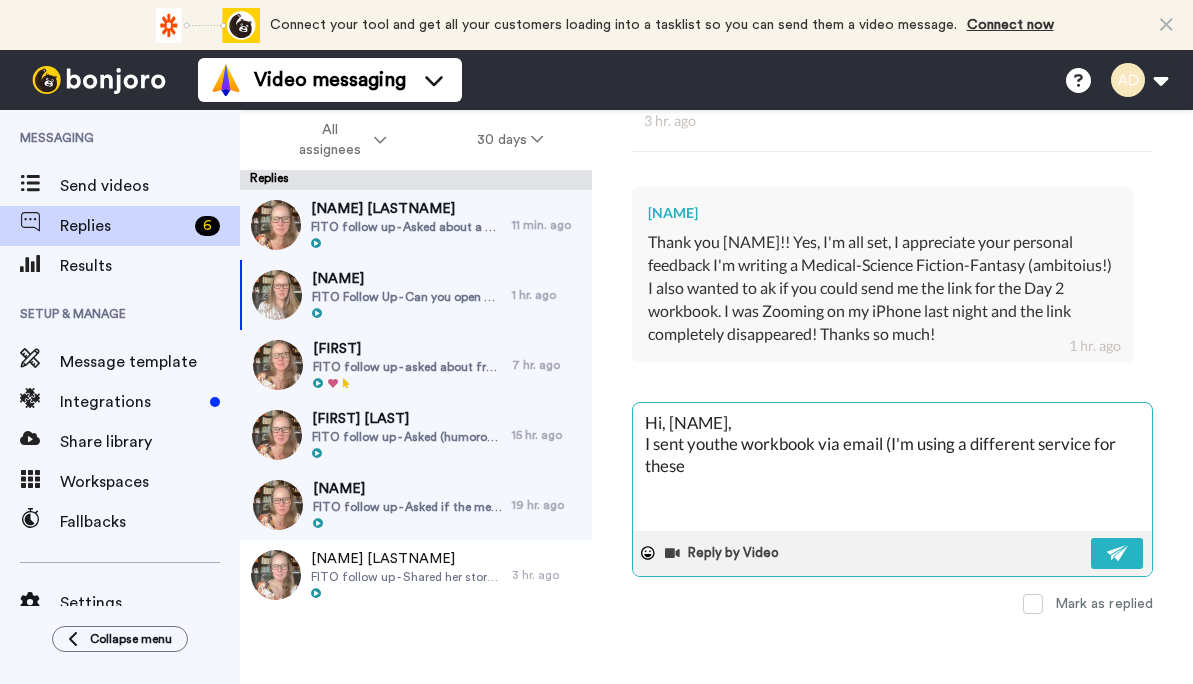 type on "x" 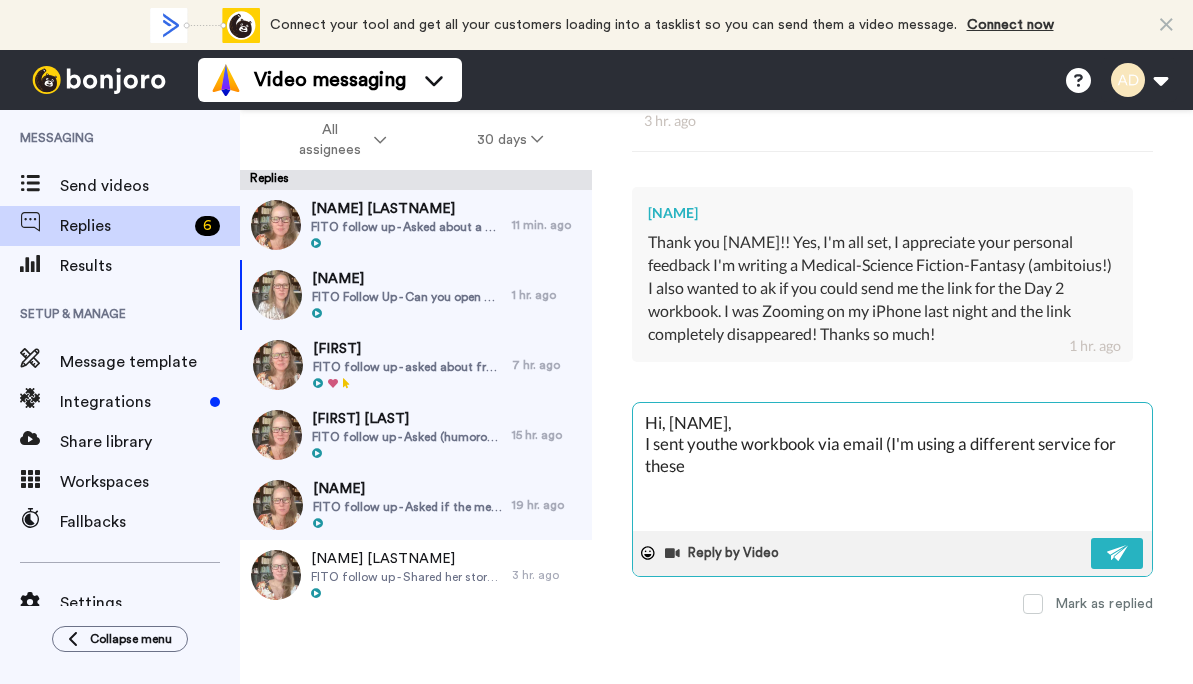 type on "x" 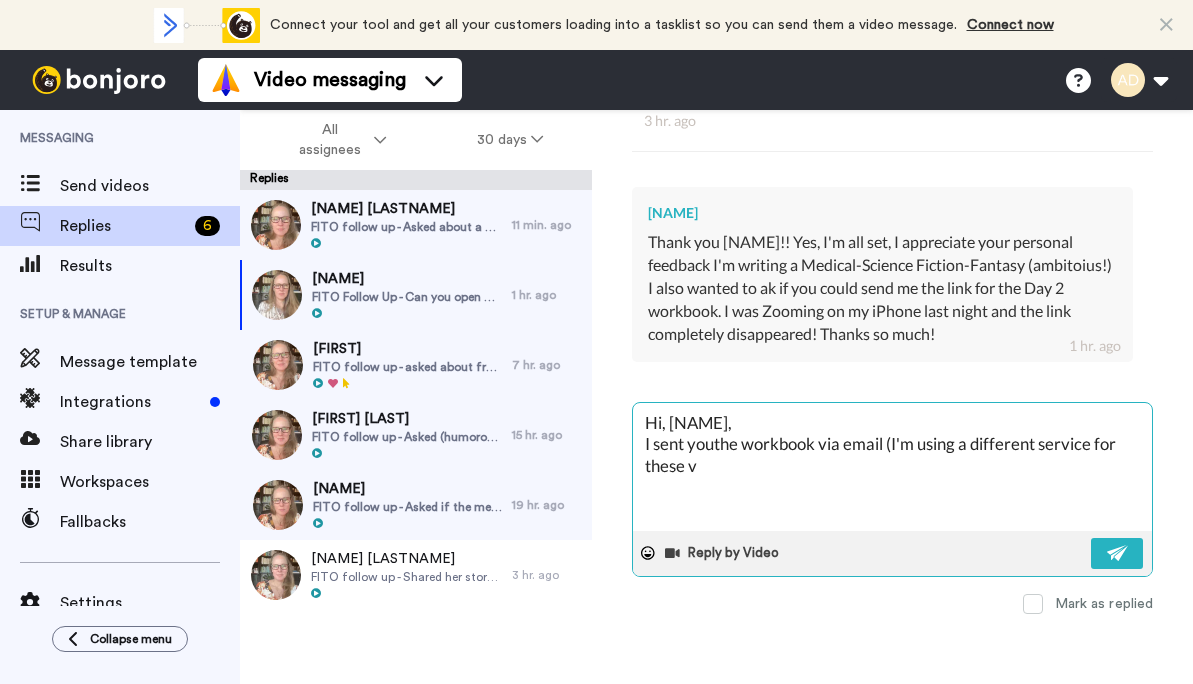 type on "x" 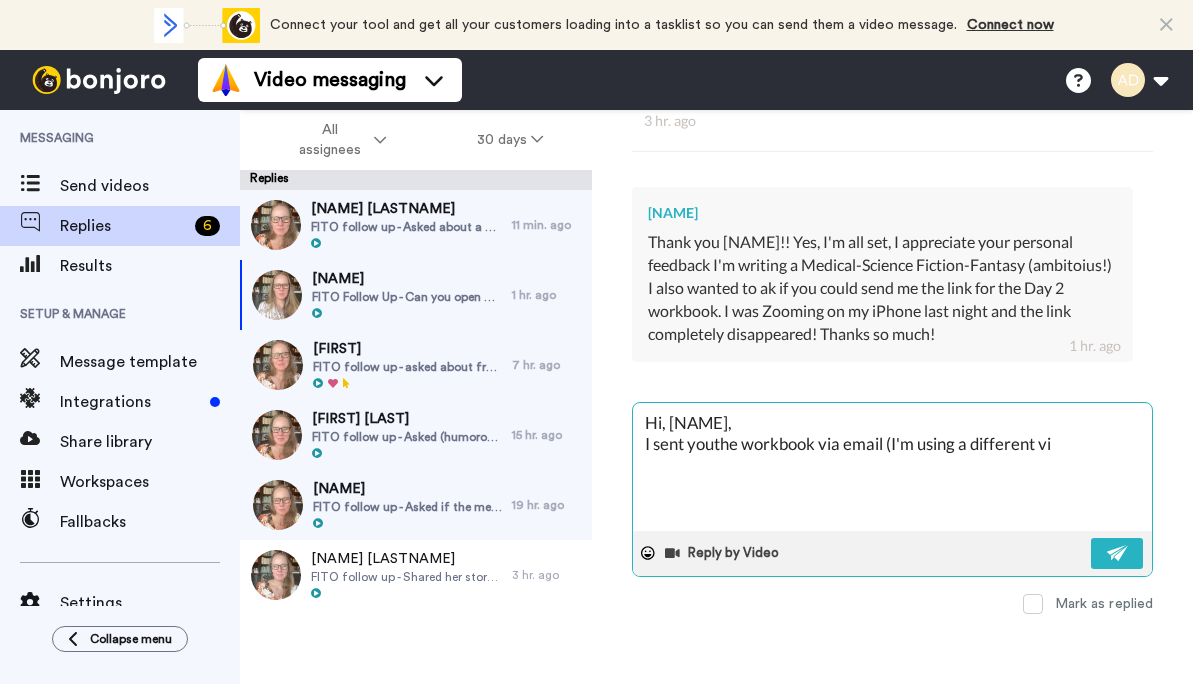 type on "Hi, [NAME],
I sent youthe workbook via email (I'm using a different service for these vid" 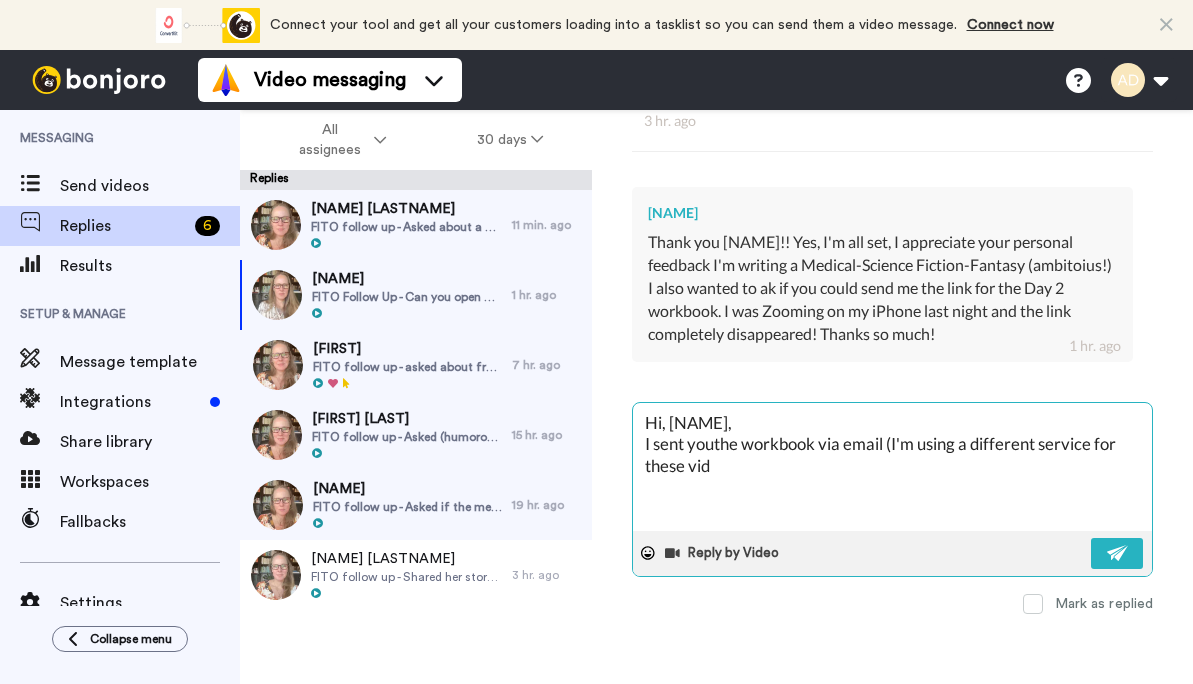 type on "x" 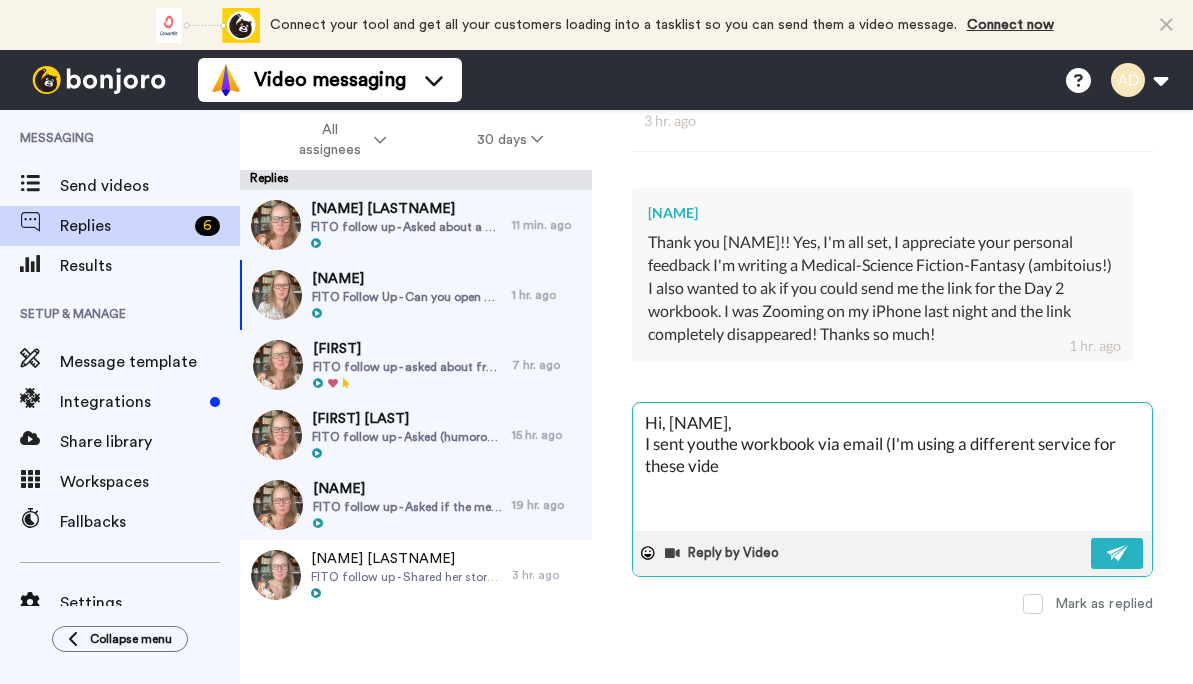 type on "x" 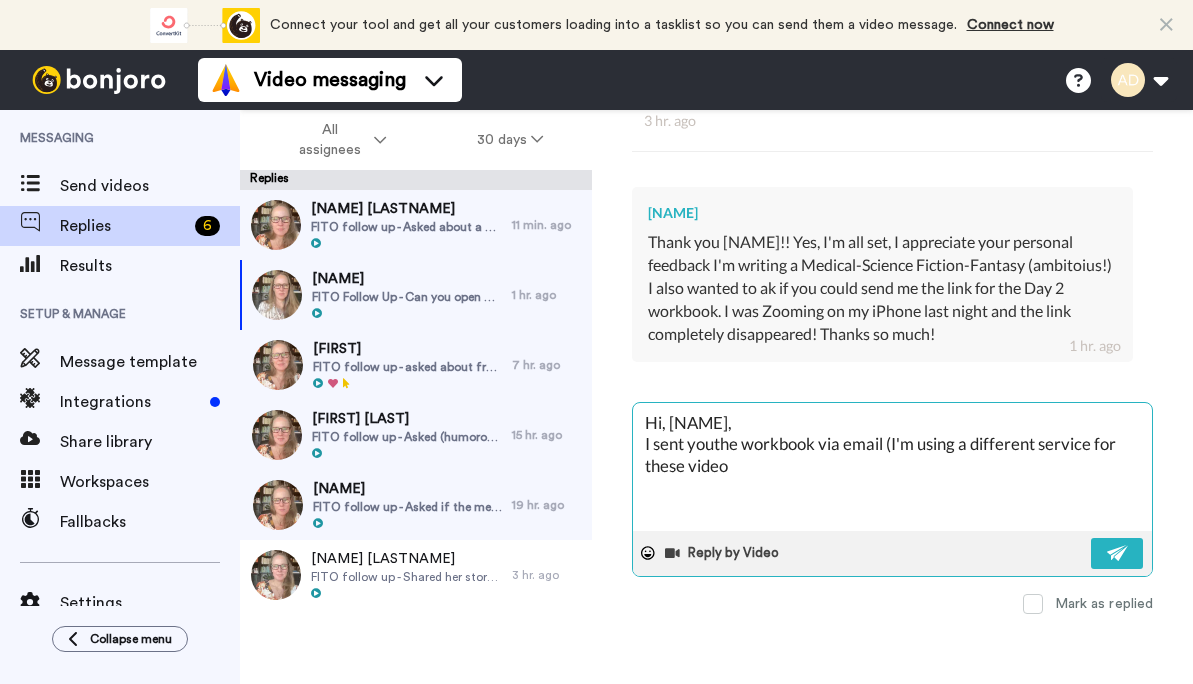 type on "x" 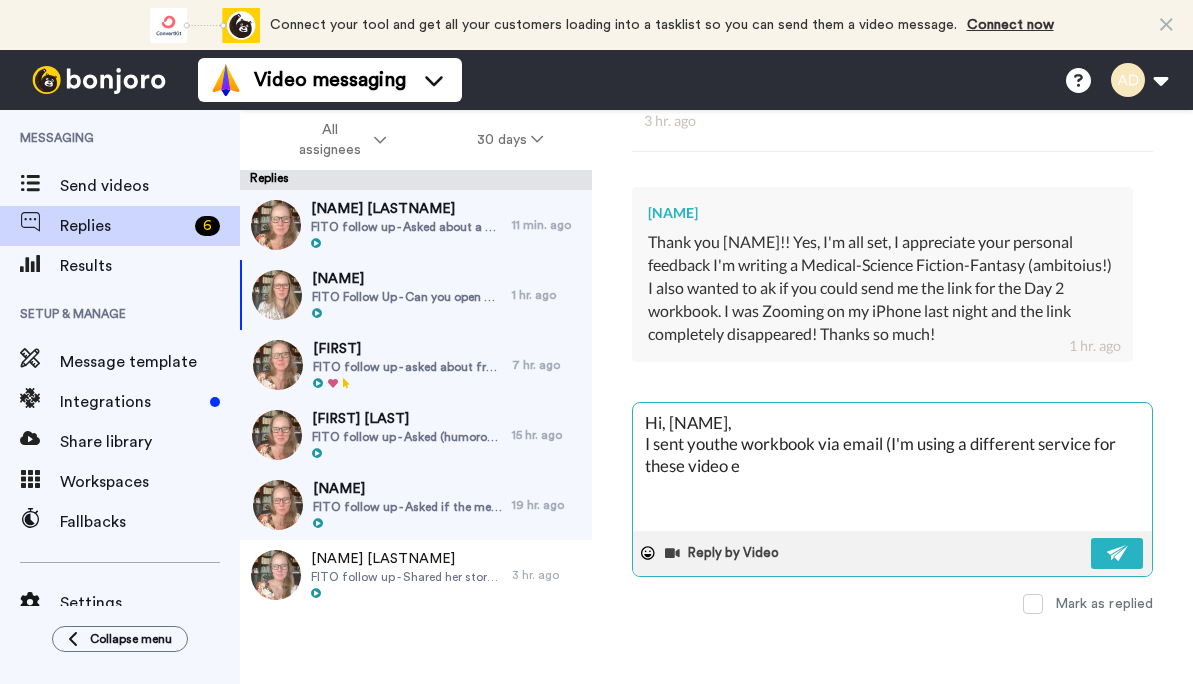 type on "x" 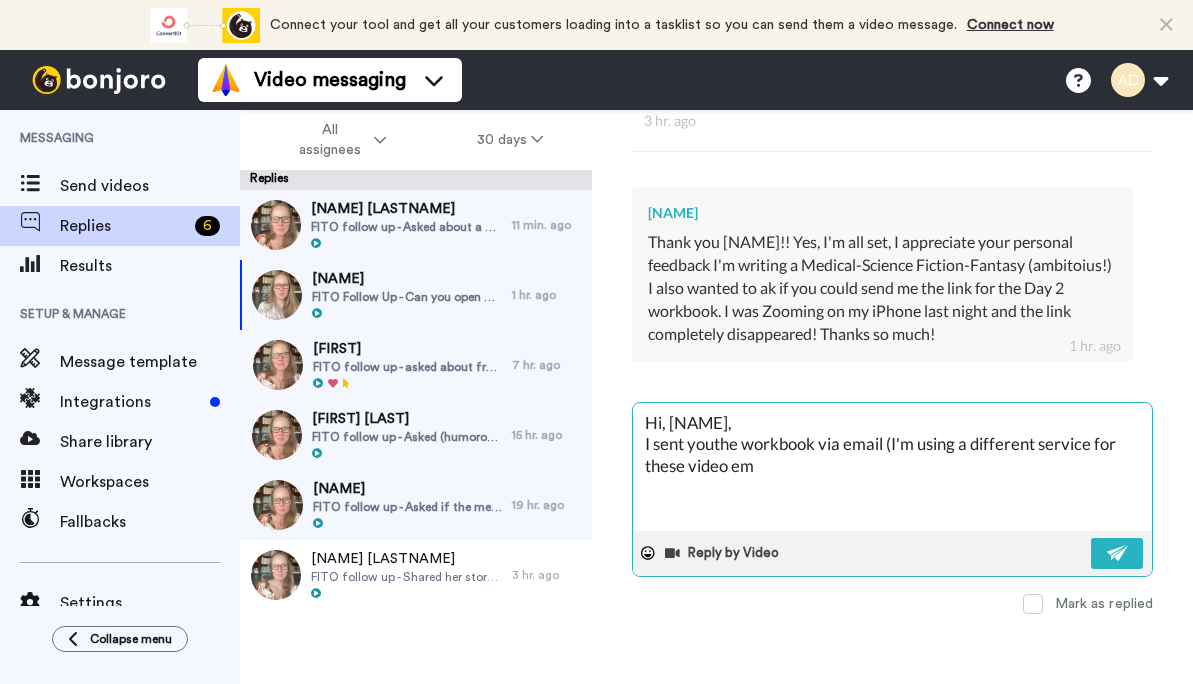 type on "x" 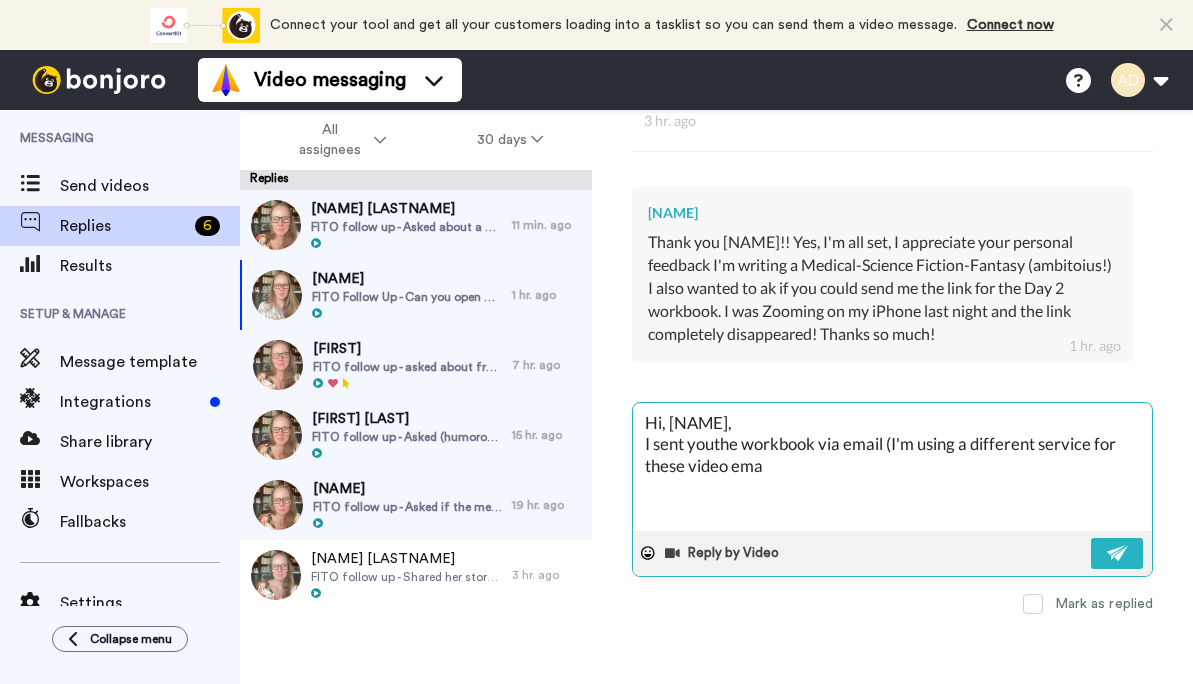 type on "Hi, [NAME],
I sent youthe workbook via email (I'm using a different service for these video emails" 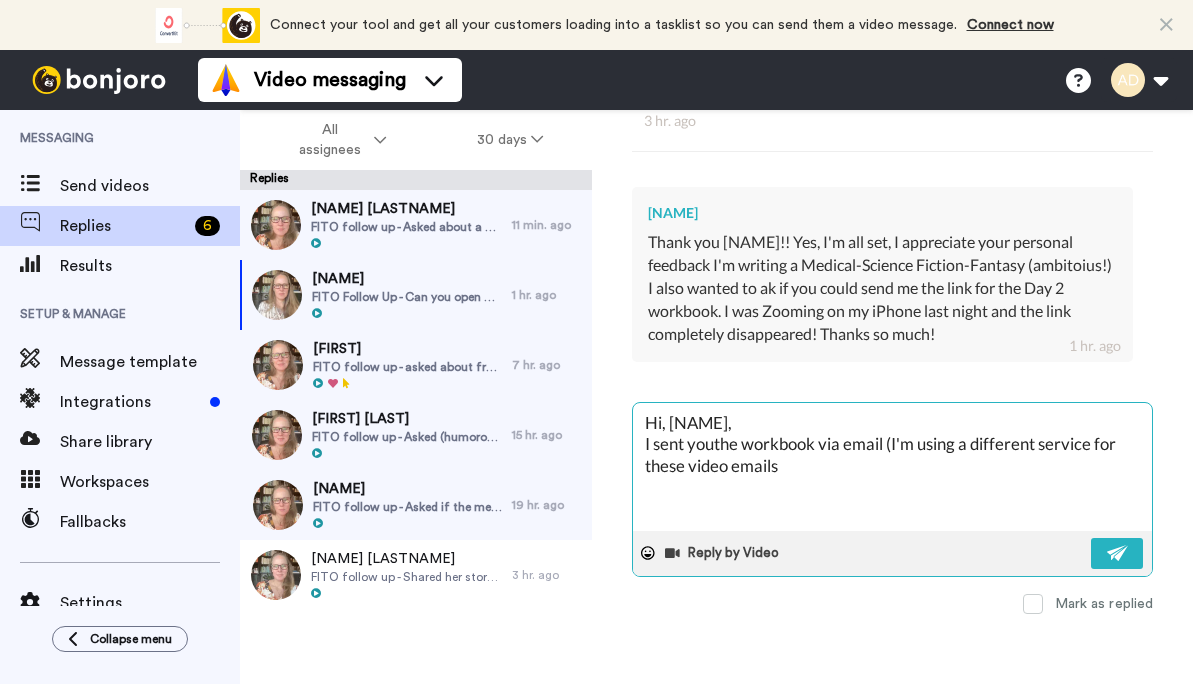 type on "x" 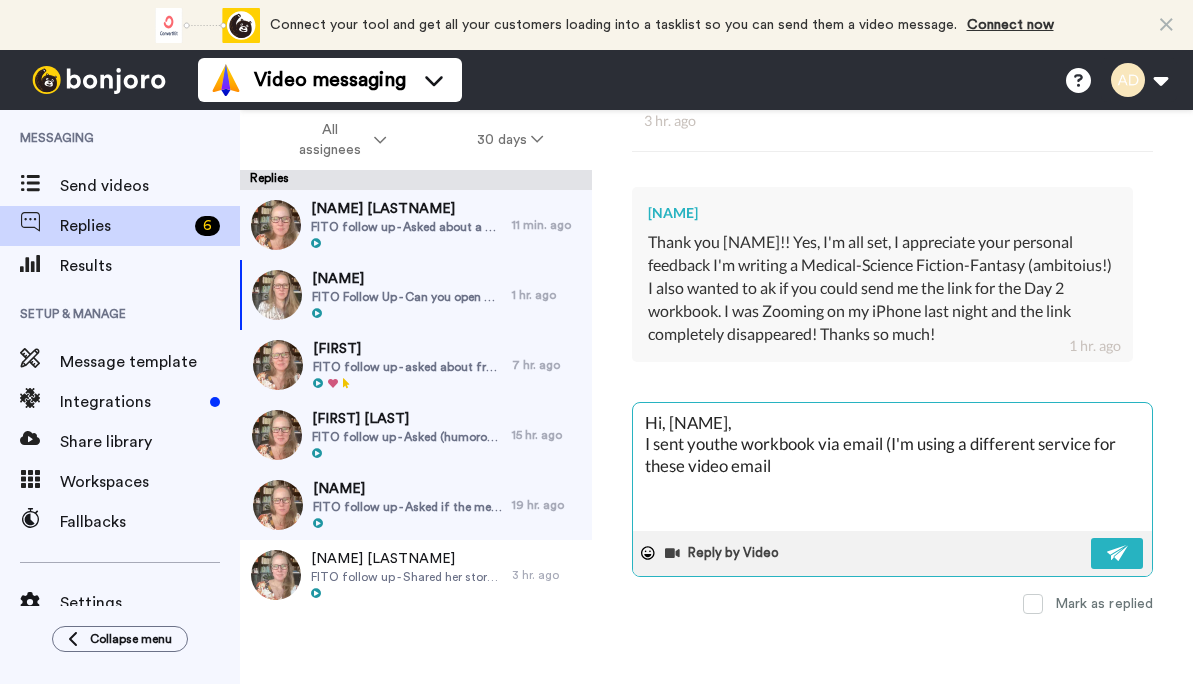type on "Hi, [NAME],
I sent youthe workbook via email (I'm using a different service for these video emails" 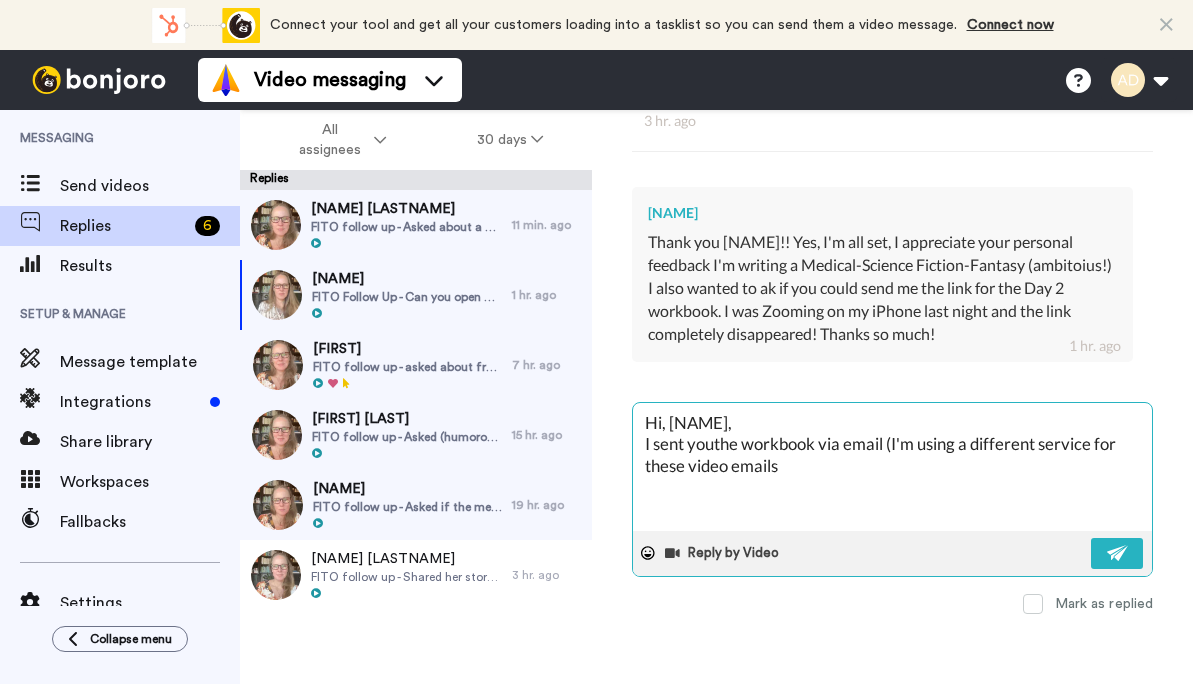 type on "x" 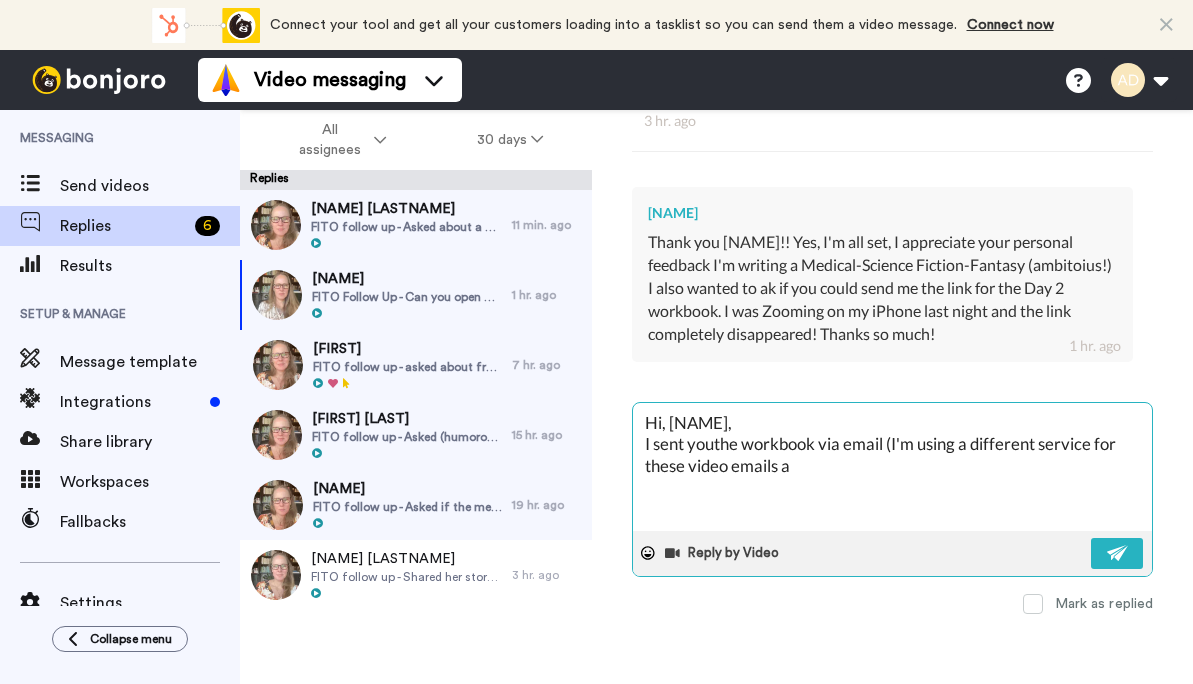 type on "x" 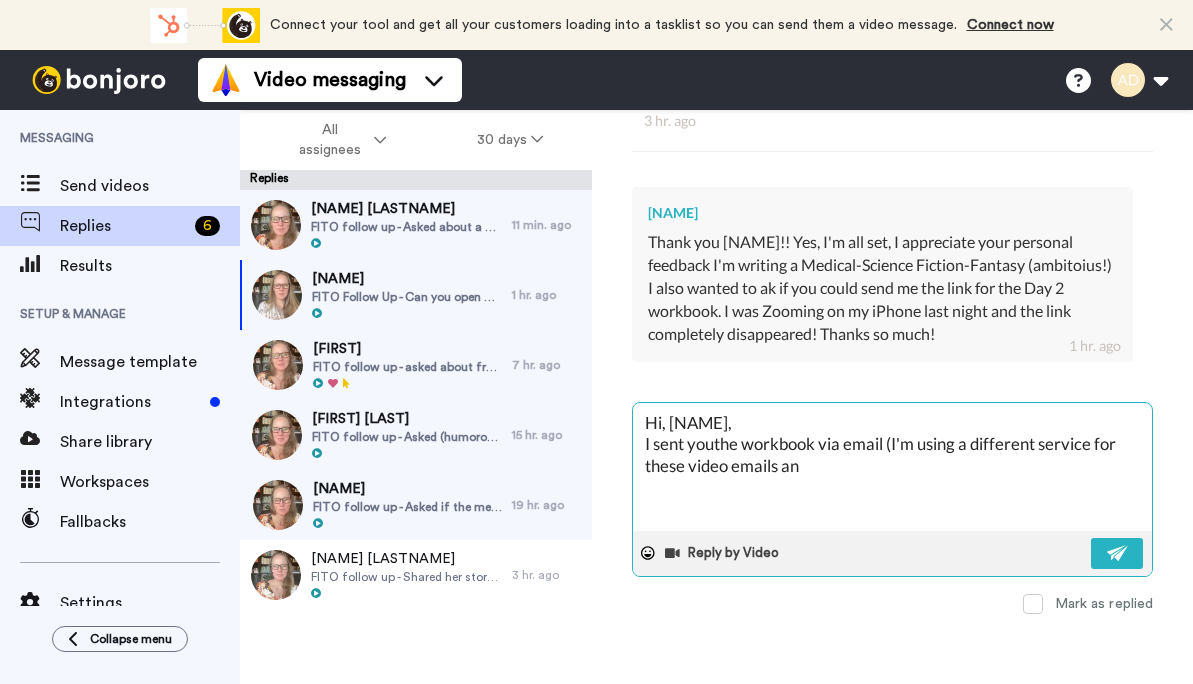 type on "x" 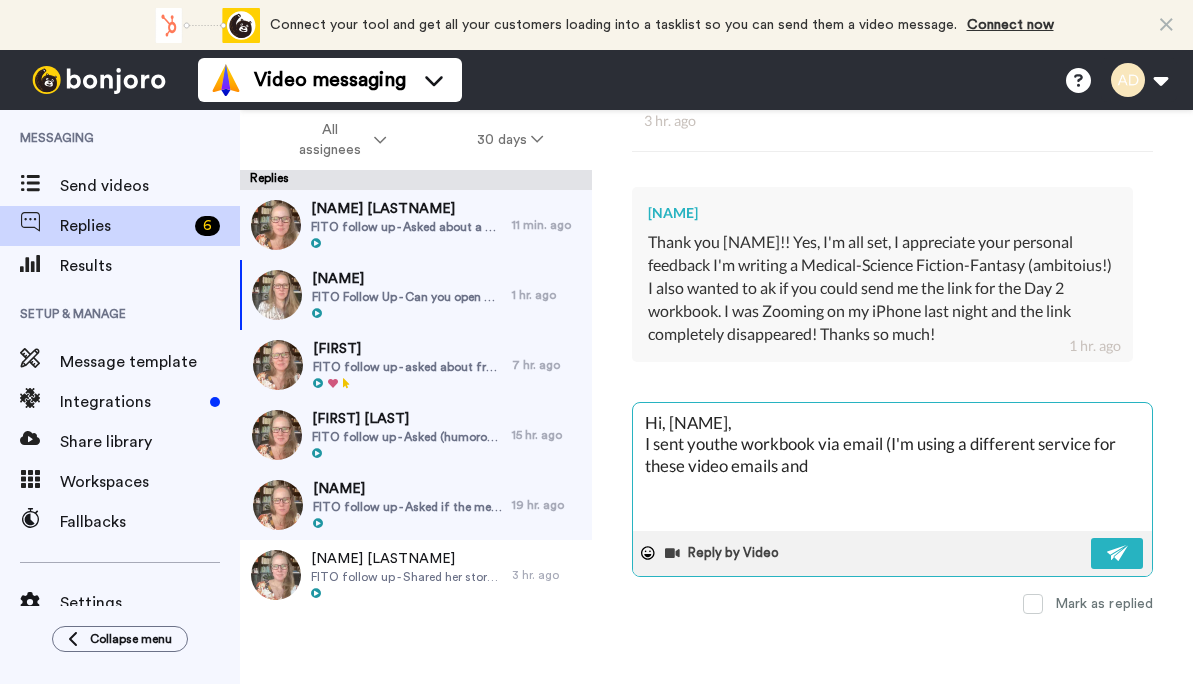 type on "x" 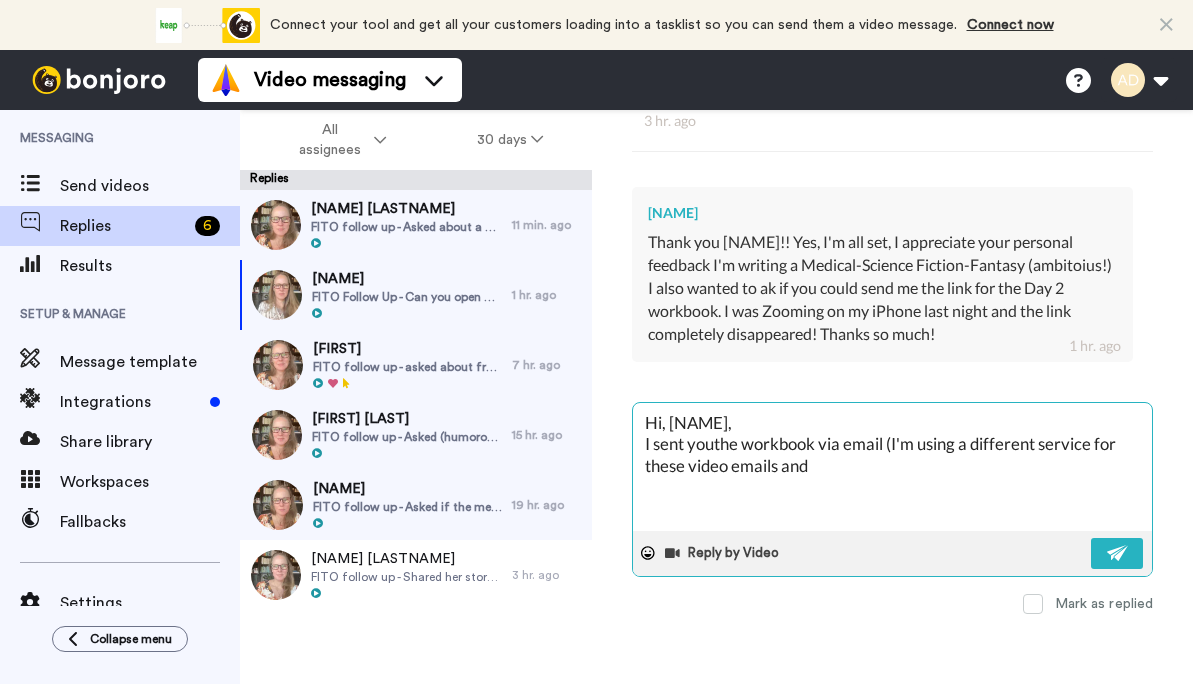 type on "x" 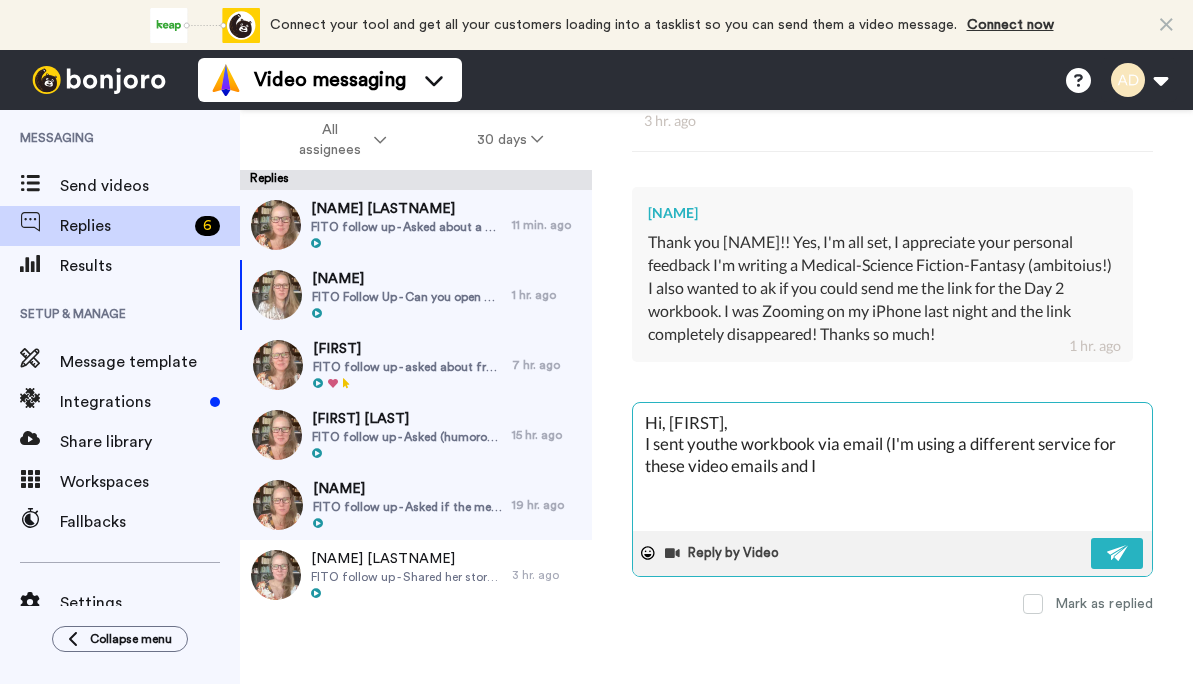 type on "x" 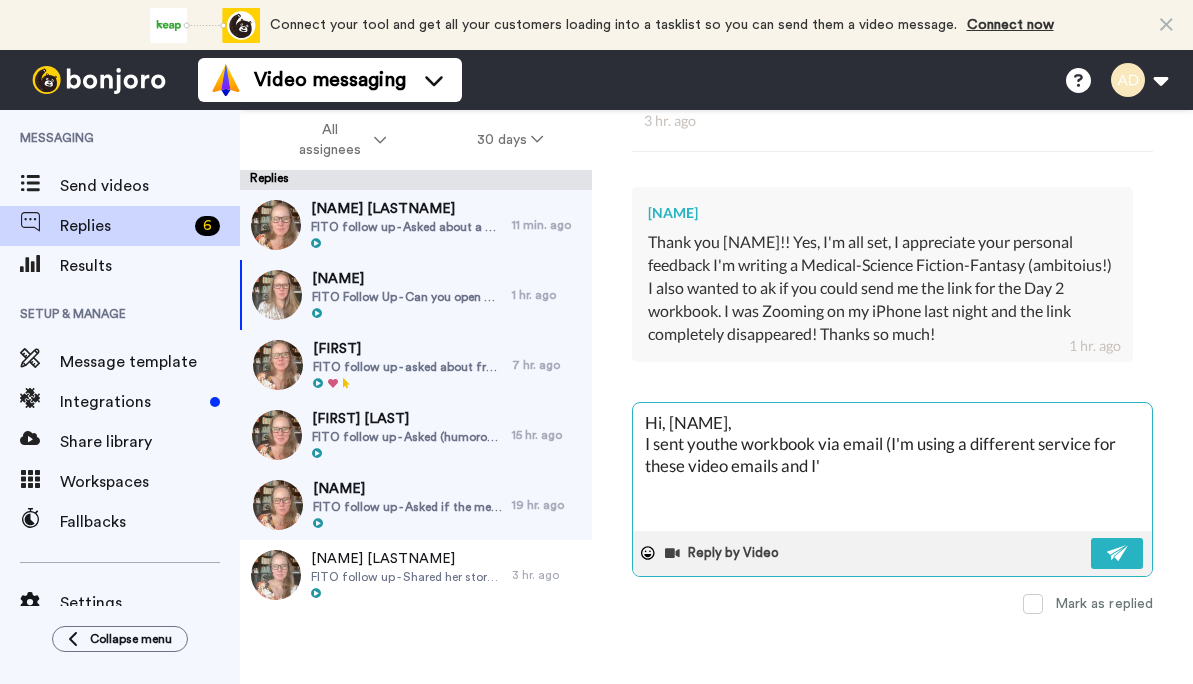 type on "x" 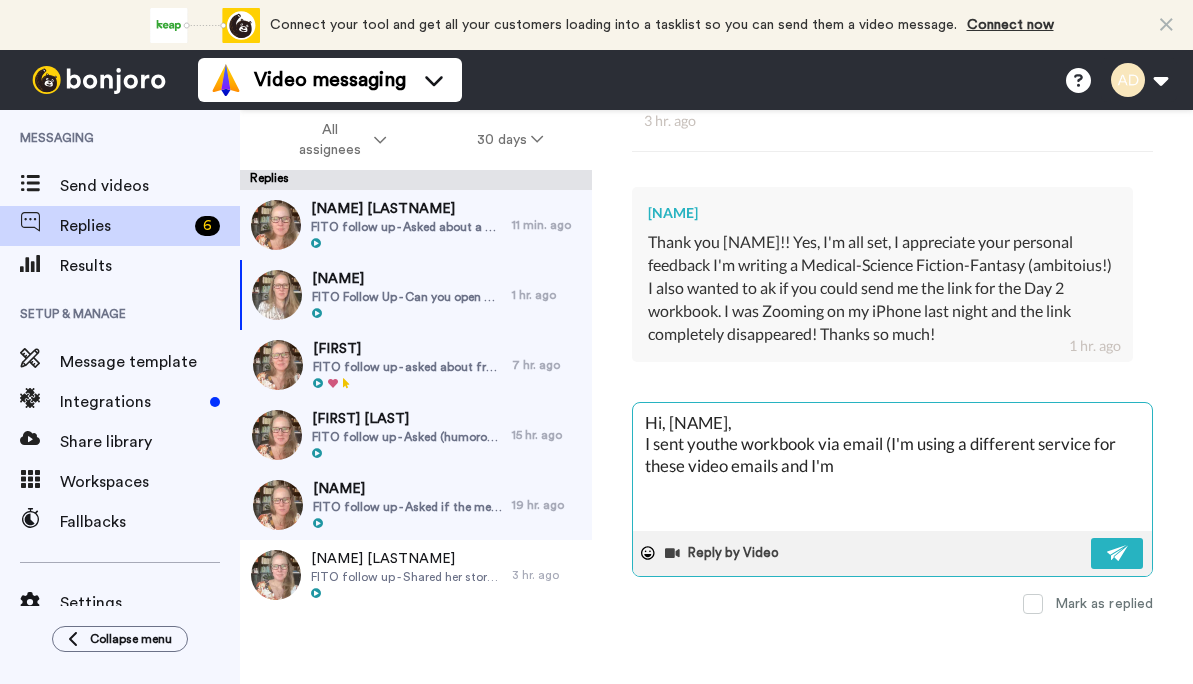 type 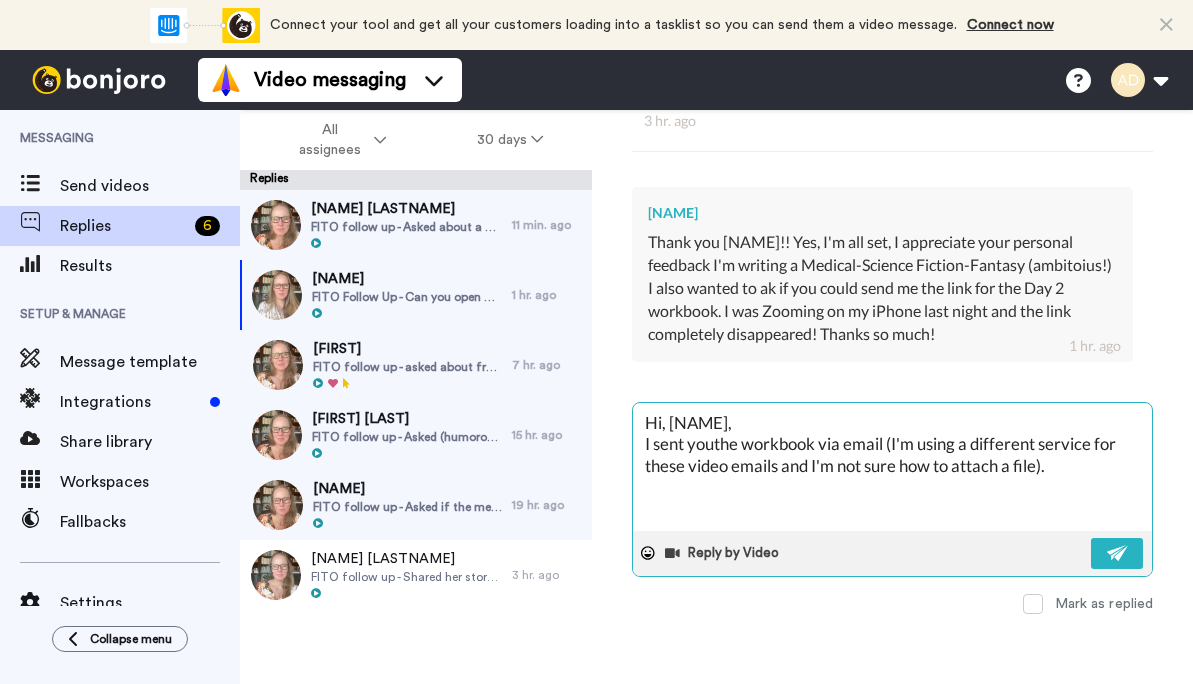 click on "Hi, [NAME],
I sent youthe workbook via email (I'm using a different service for these video emails and I'm not sure how to attach a file)." at bounding box center (892, 467) 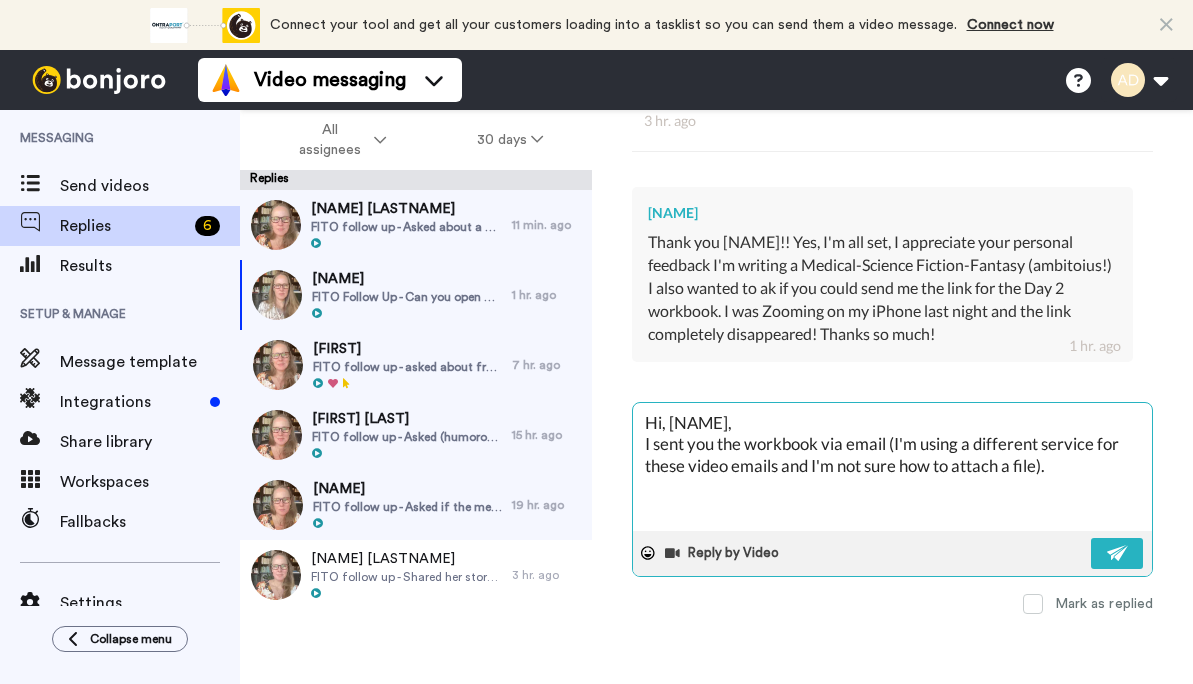 drag, startPoint x: 888, startPoint y: 431, endPoint x: 823, endPoint y: 437, distance: 65.27634 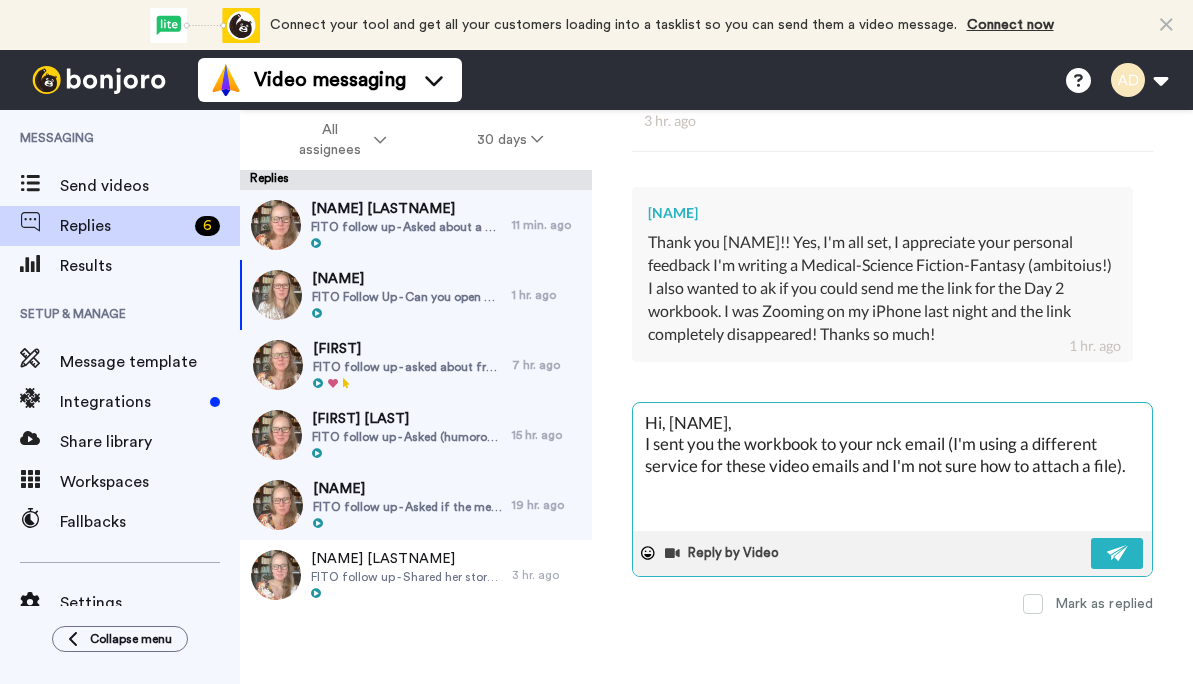 click on "Hi, [NAME],
I sent you the workbook to your nck email (I'm using a different service for these video emails and I'm not sure how to attach a file)." at bounding box center (892, 467) 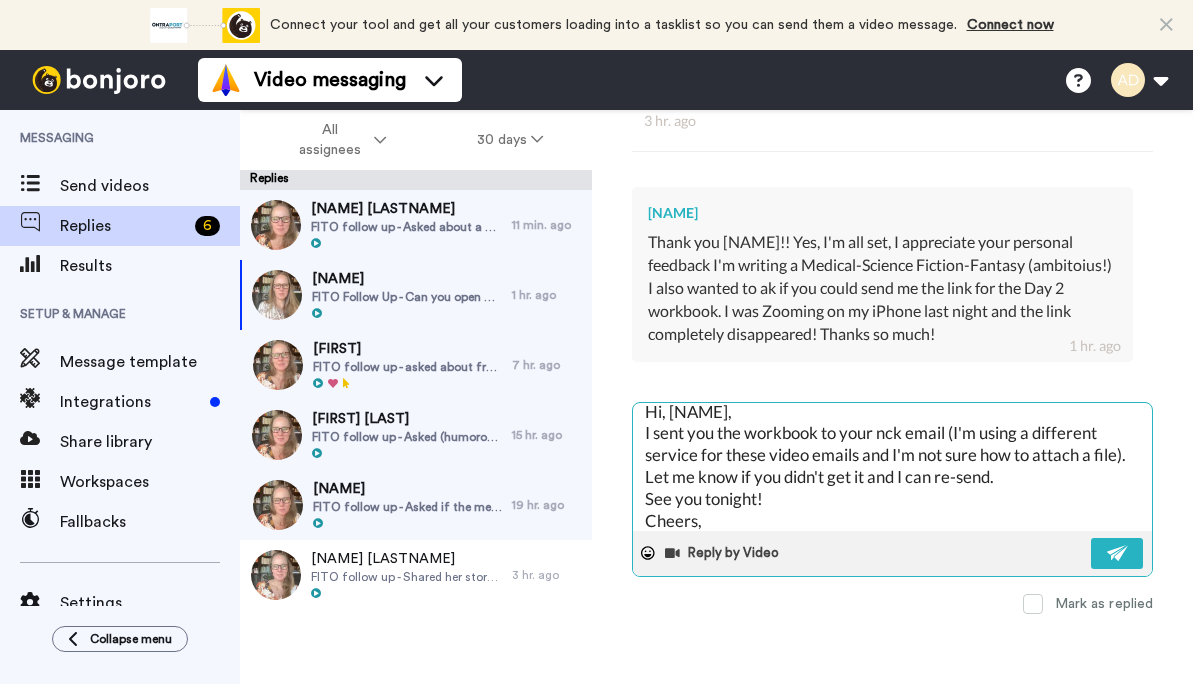 scroll, scrollTop: 33, scrollLeft: 0, axis: vertical 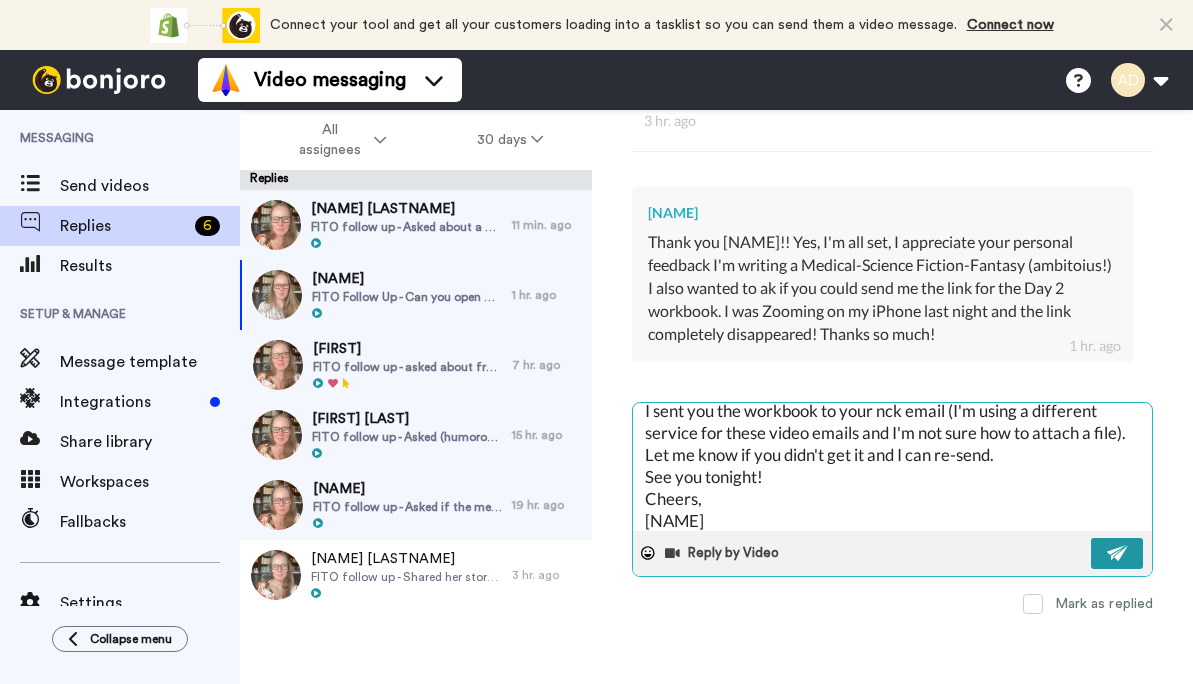 click at bounding box center [1117, 553] 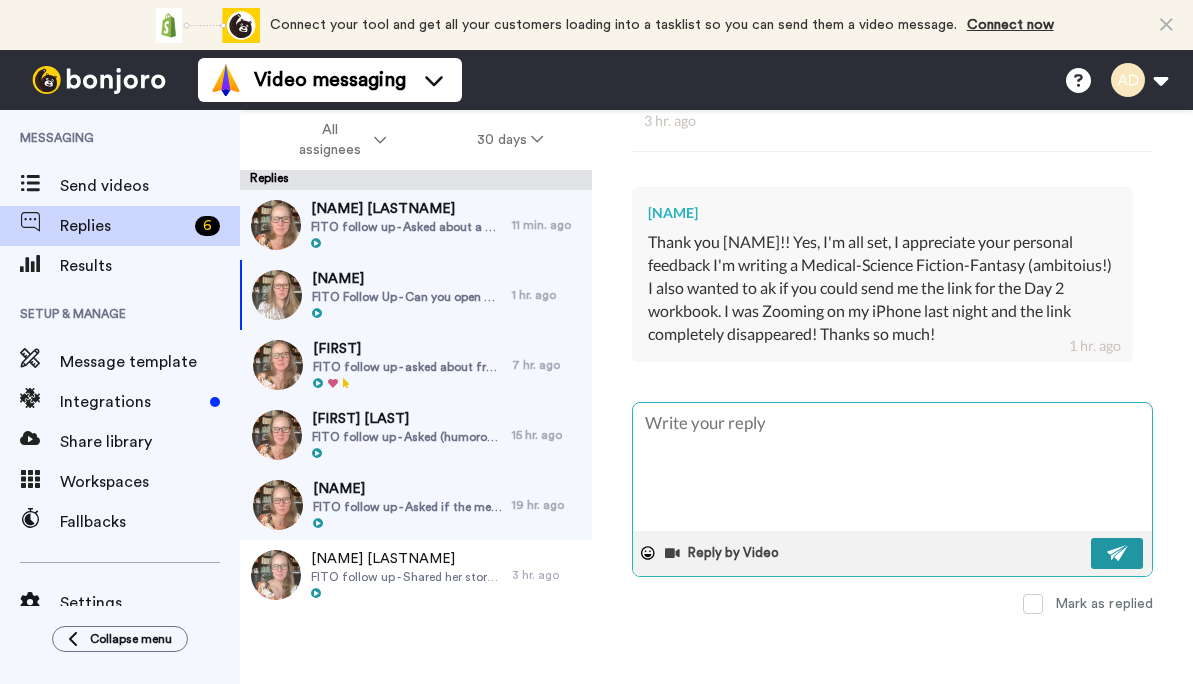 scroll, scrollTop: 0, scrollLeft: 0, axis: both 